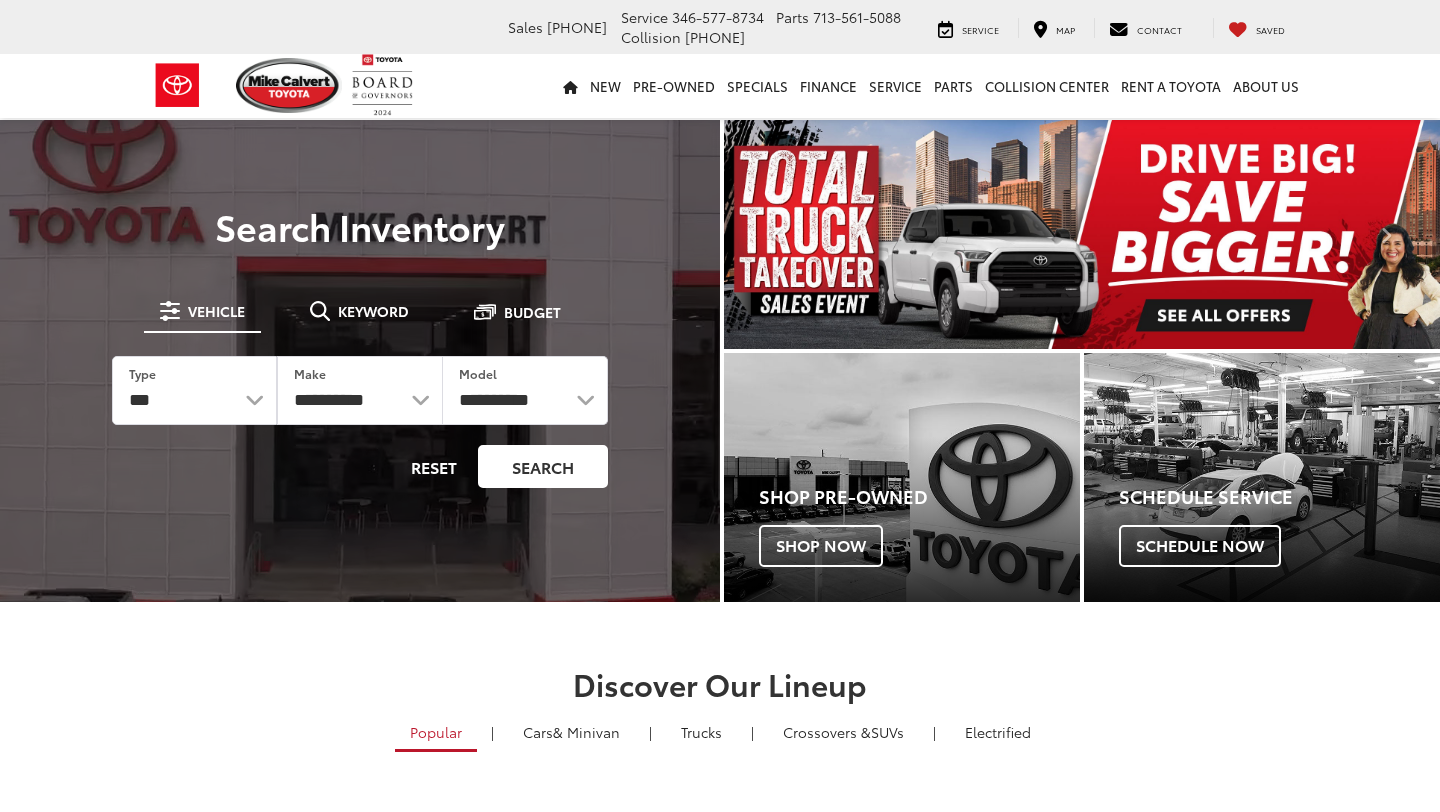scroll, scrollTop: 0, scrollLeft: 0, axis: both 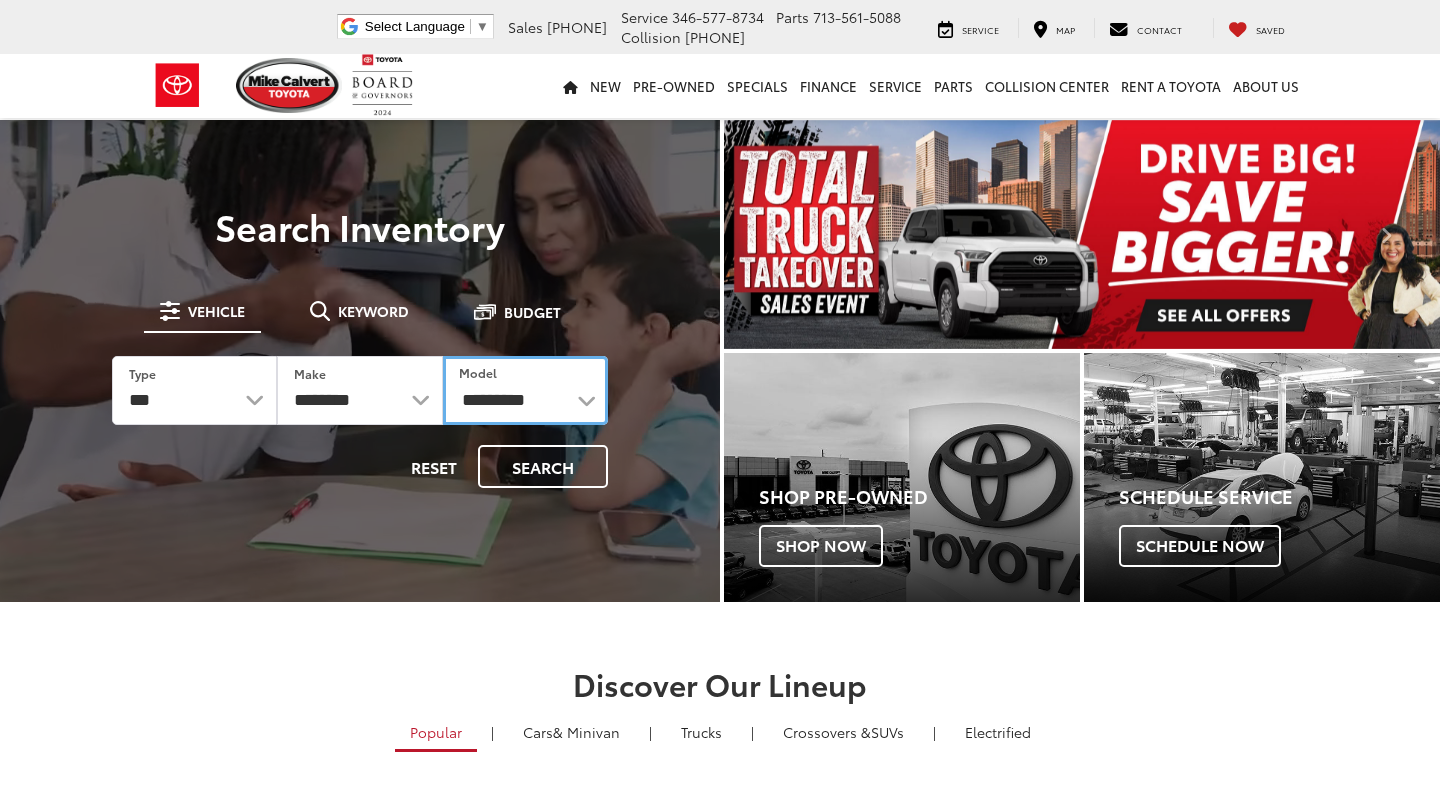 click on "**********" at bounding box center (525, 390) 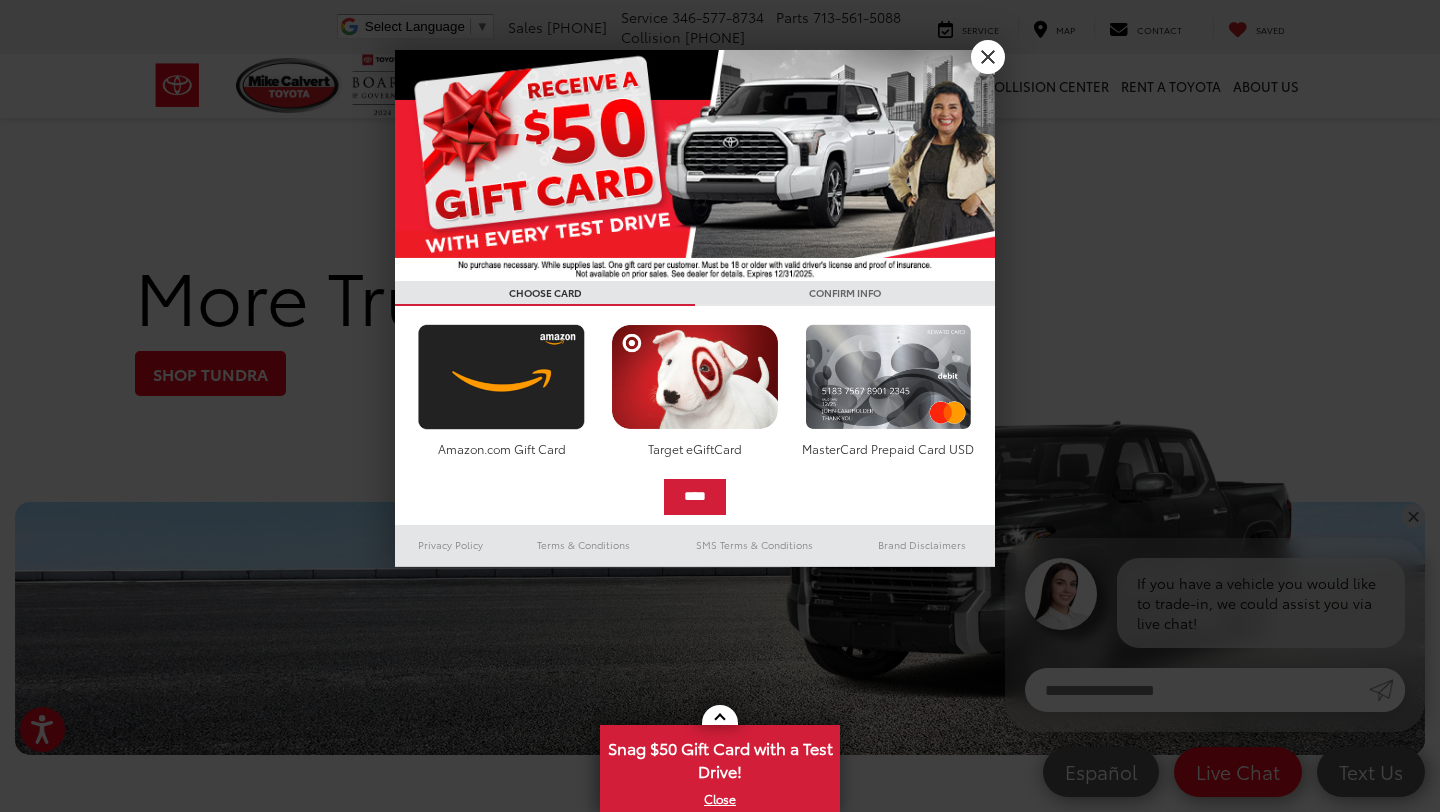 scroll, scrollTop: 2320, scrollLeft: 0, axis: vertical 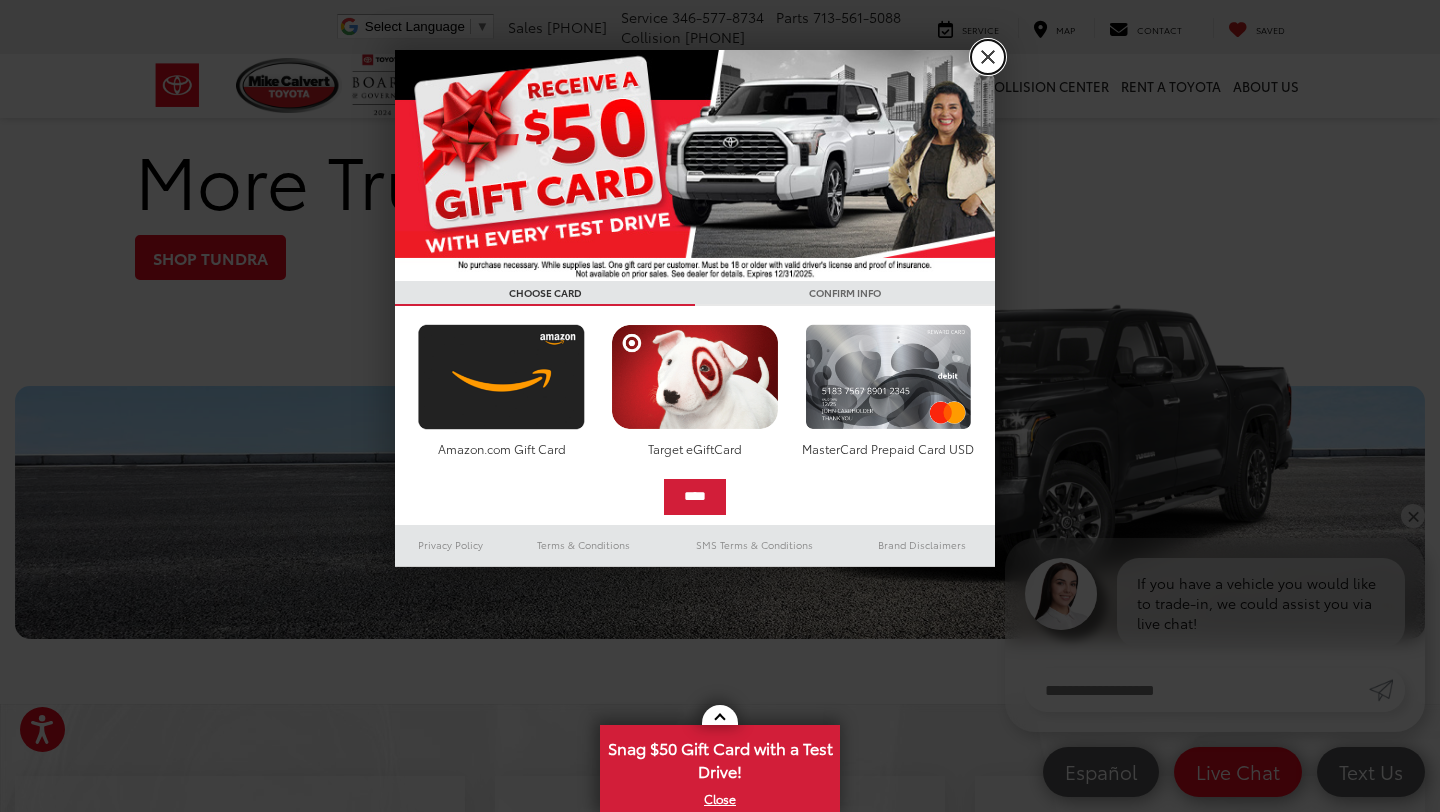 click on "X" at bounding box center (988, 57) 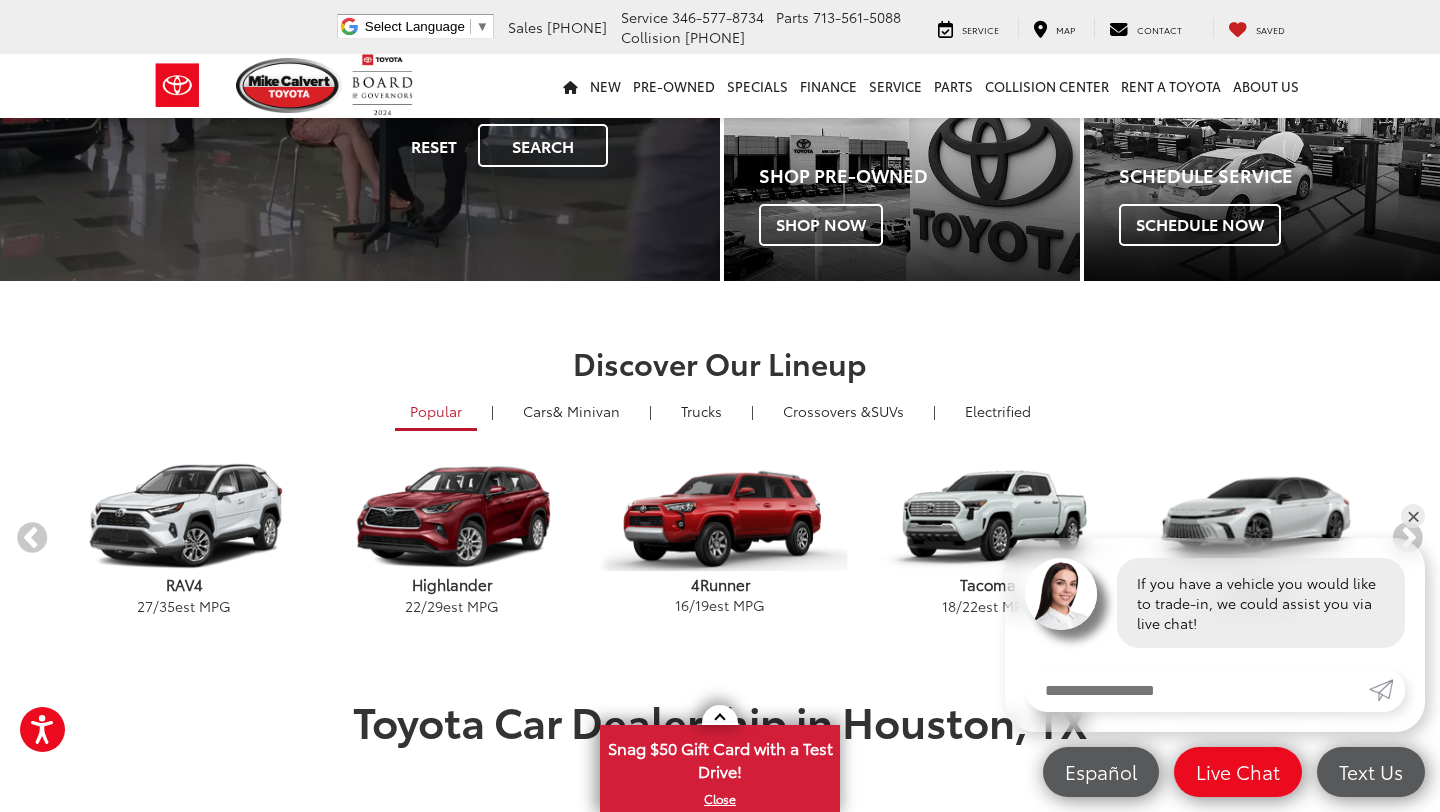 scroll, scrollTop: 0, scrollLeft: 0, axis: both 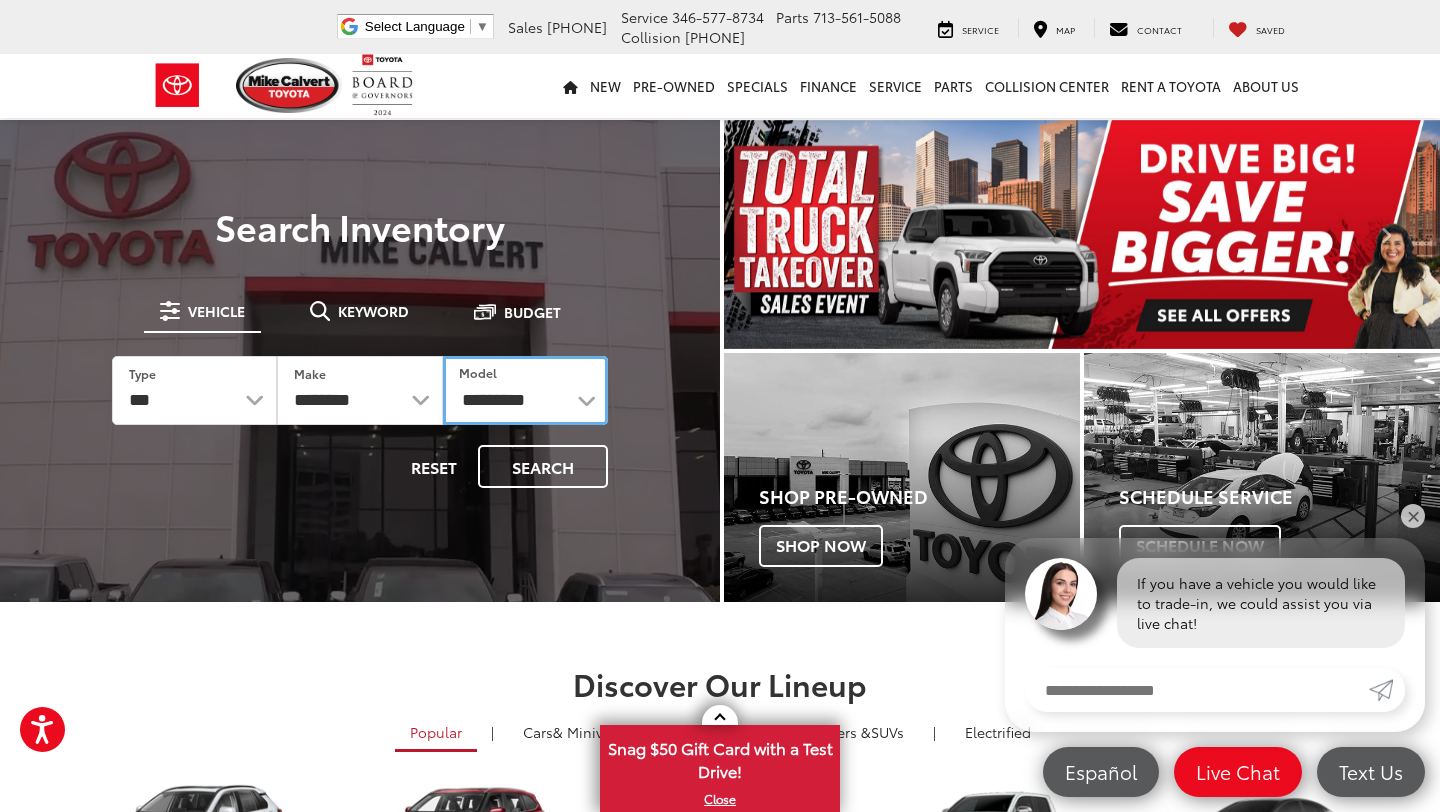 click on "**********" at bounding box center (525, 390) 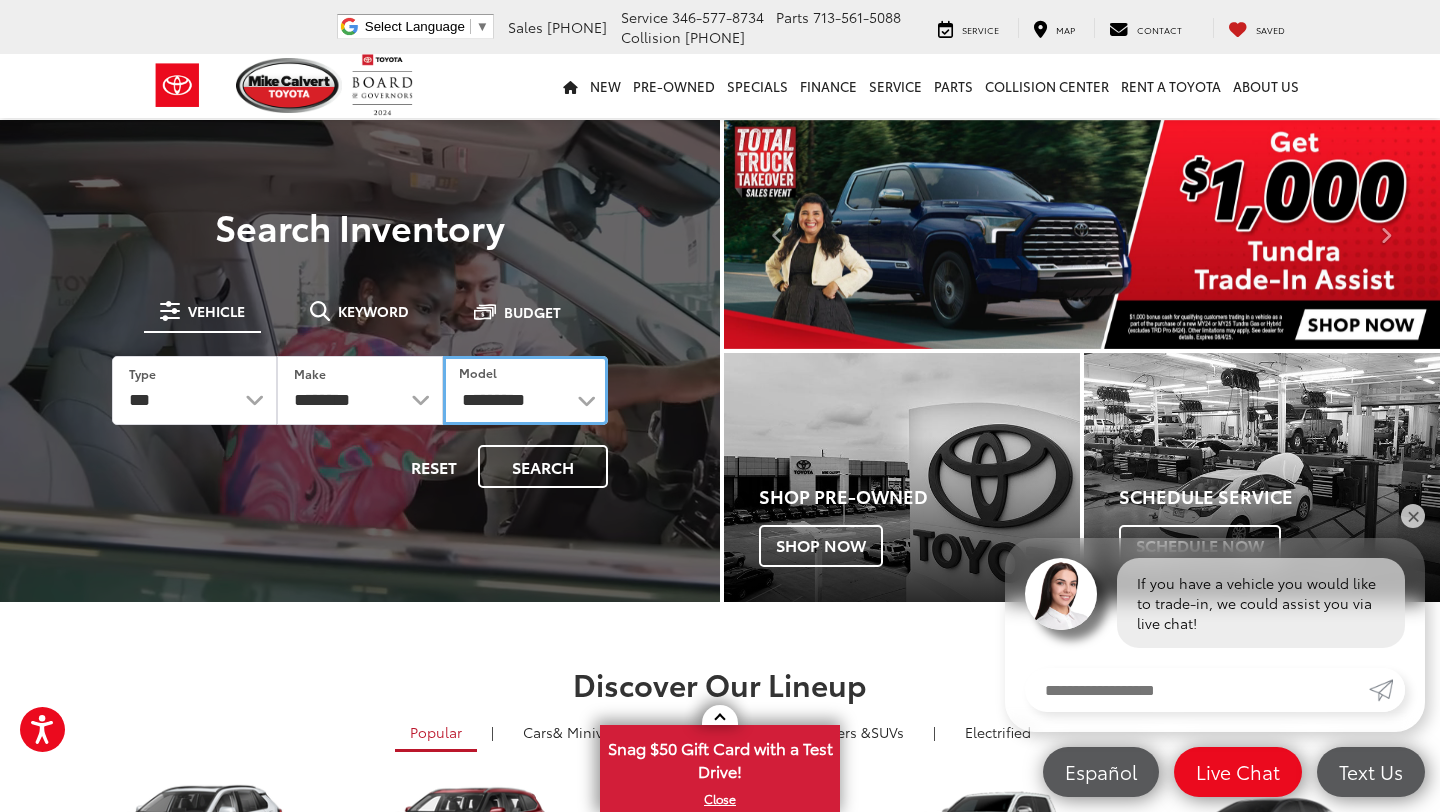 select on "**********" 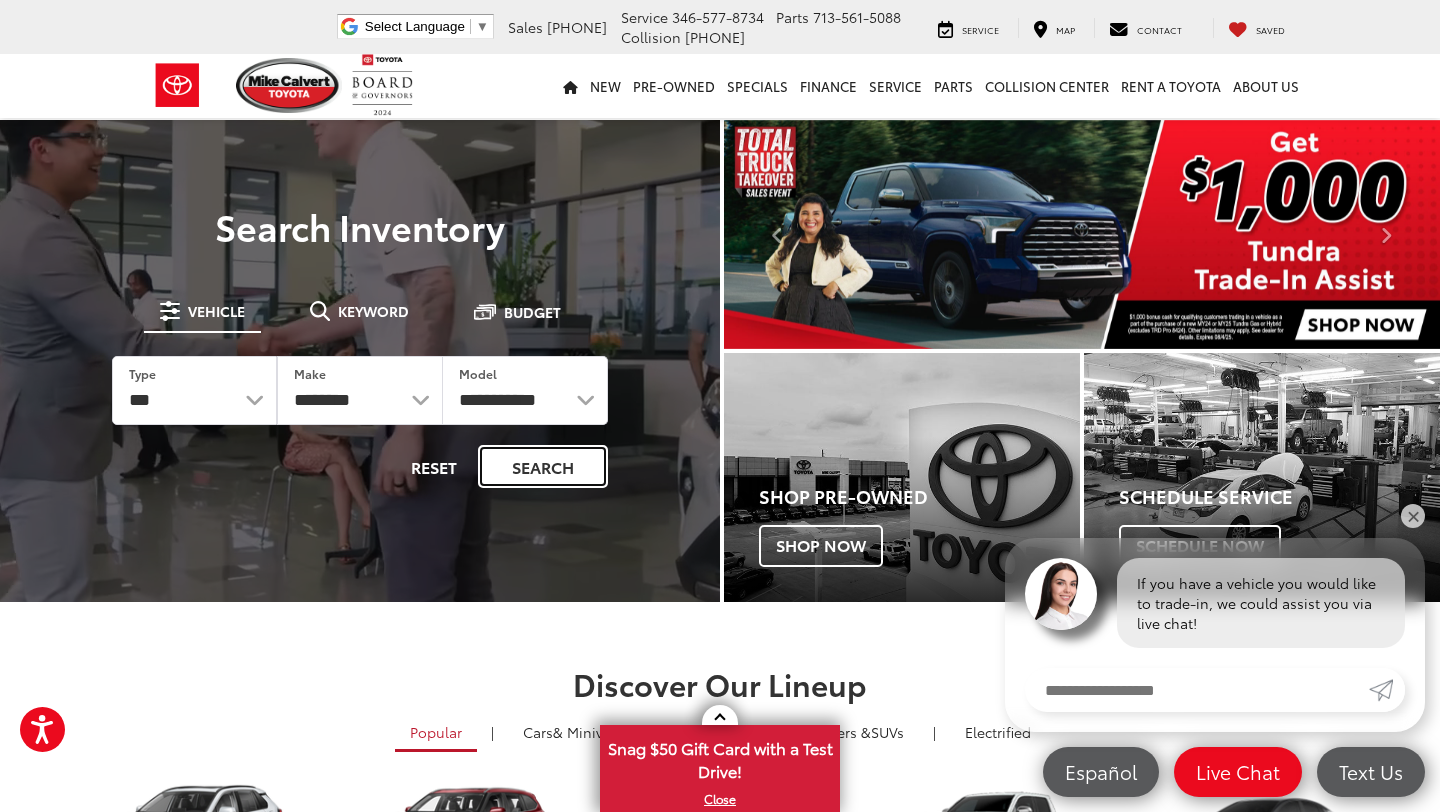 click on "Search" at bounding box center [543, 466] 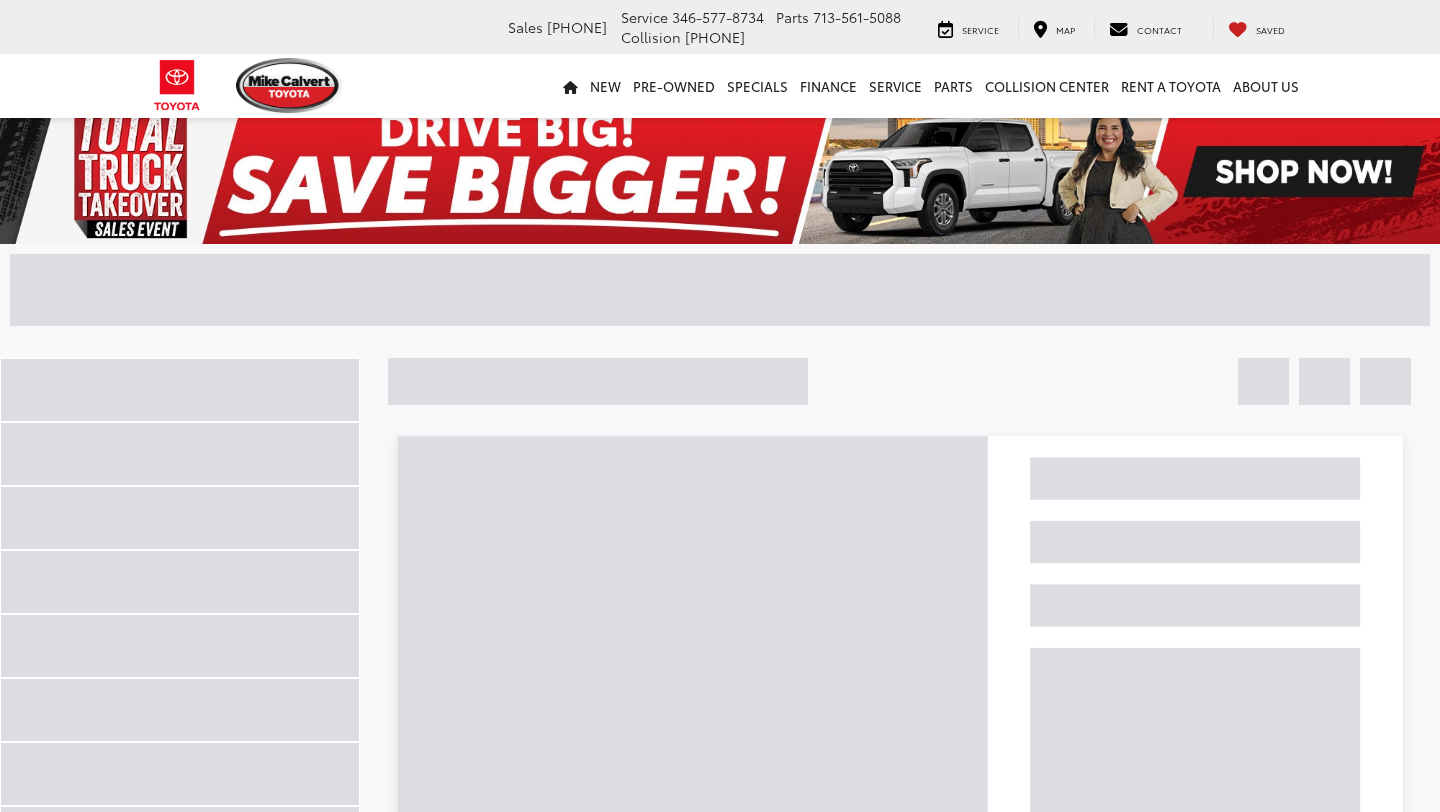 scroll, scrollTop: 0, scrollLeft: 0, axis: both 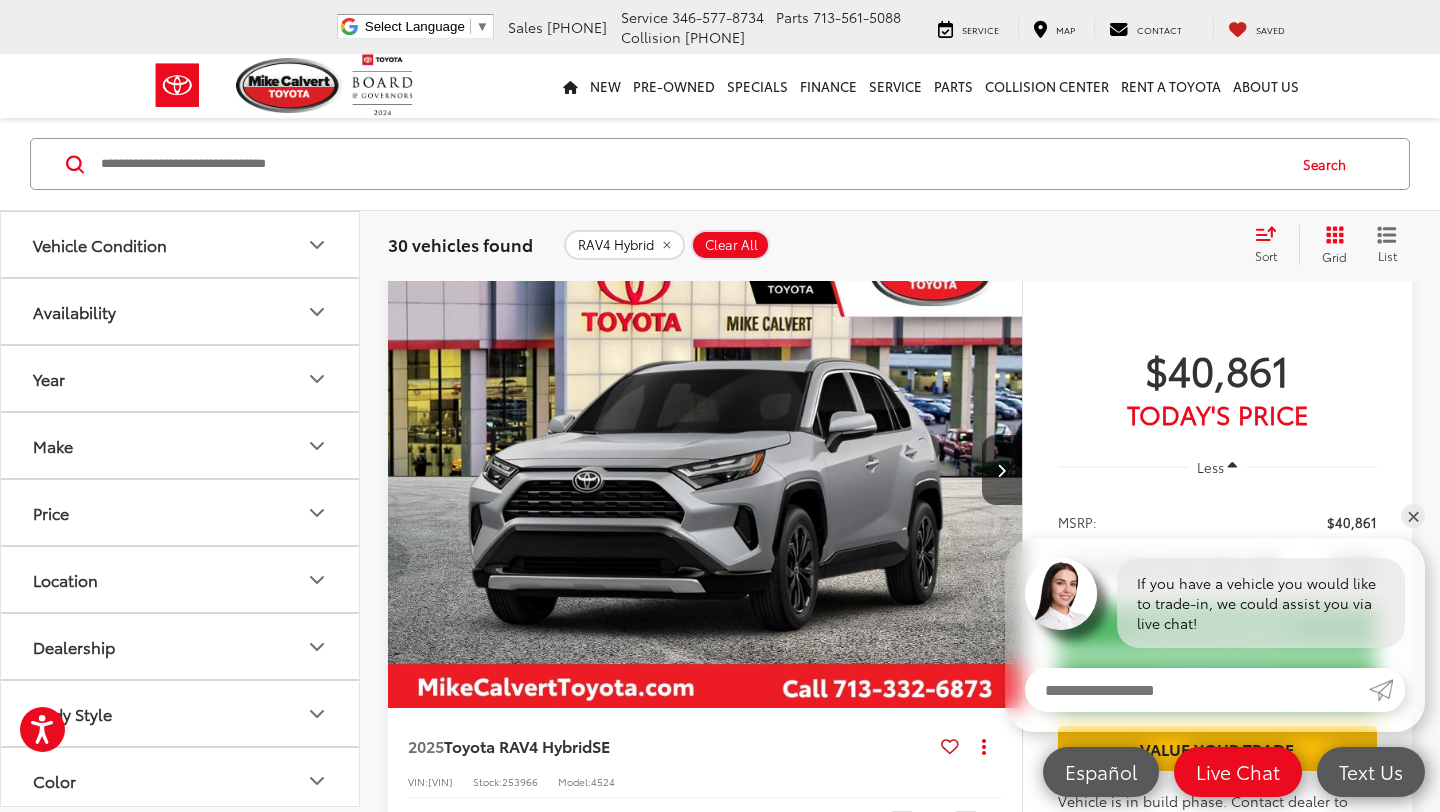 click on "Sort" at bounding box center [1266, 255] 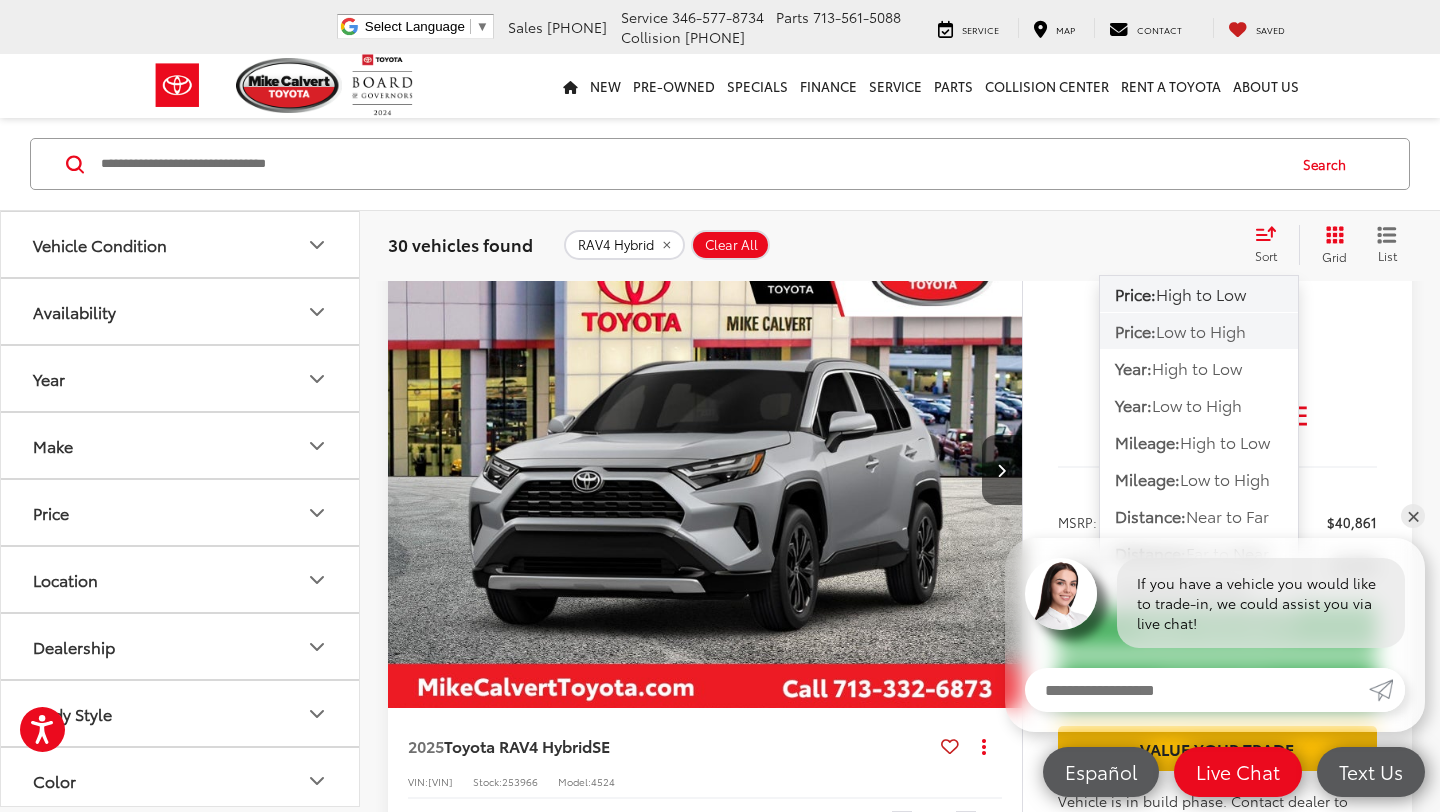 click on "Low to High" at bounding box center (1201, 330) 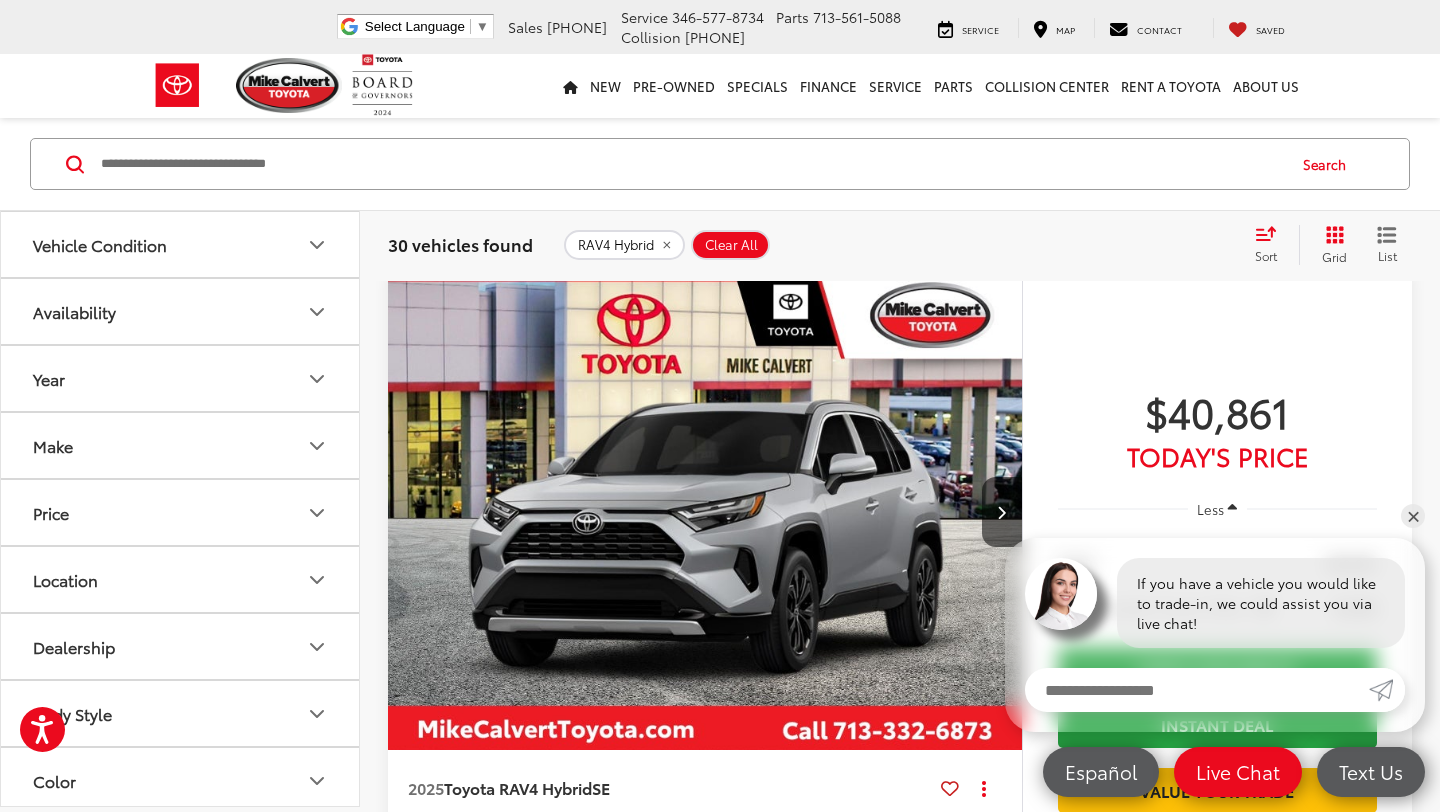 scroll, scrollTop: 126, scrollLeft: 0, axis: vertical 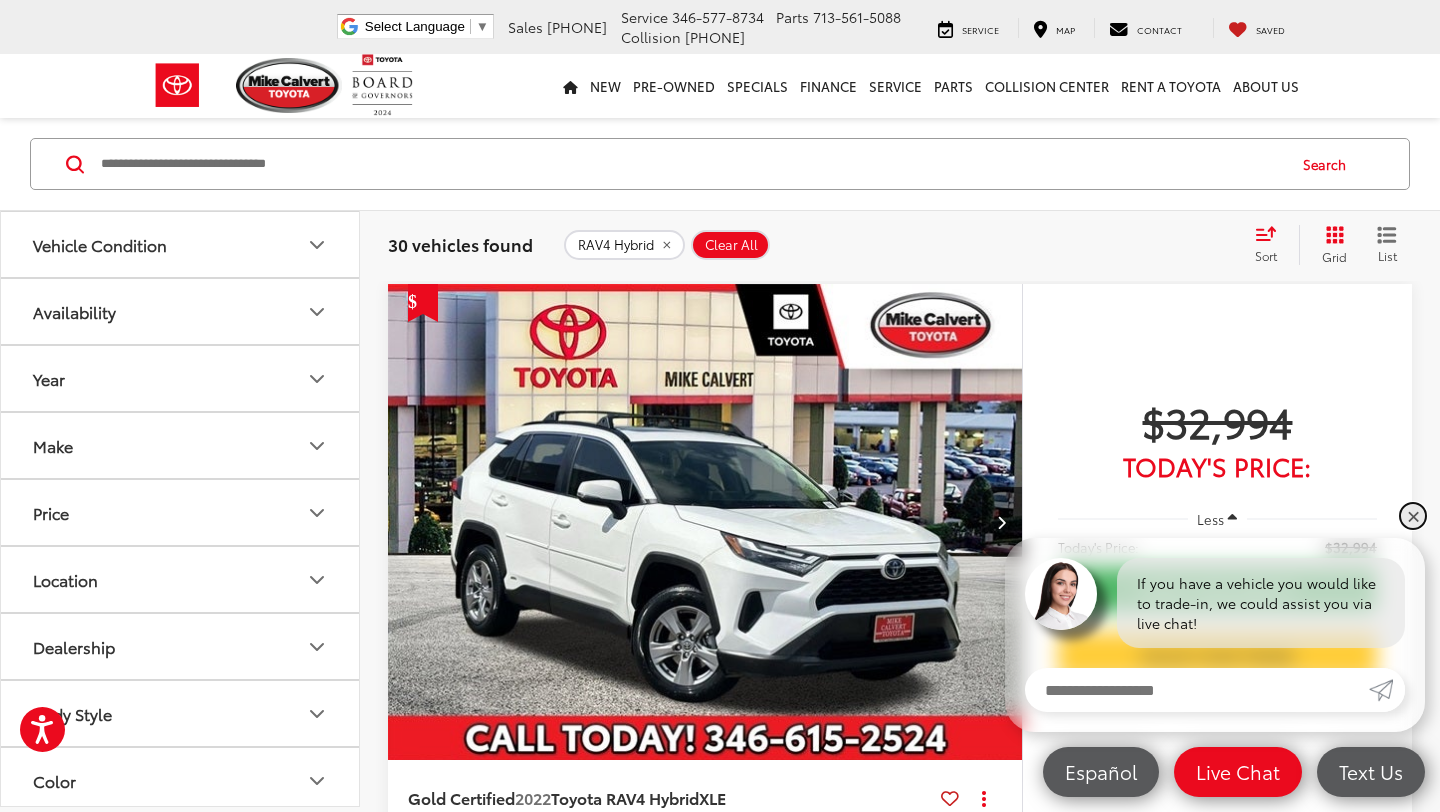 click on "✕" at bounding box center [1413, 516] 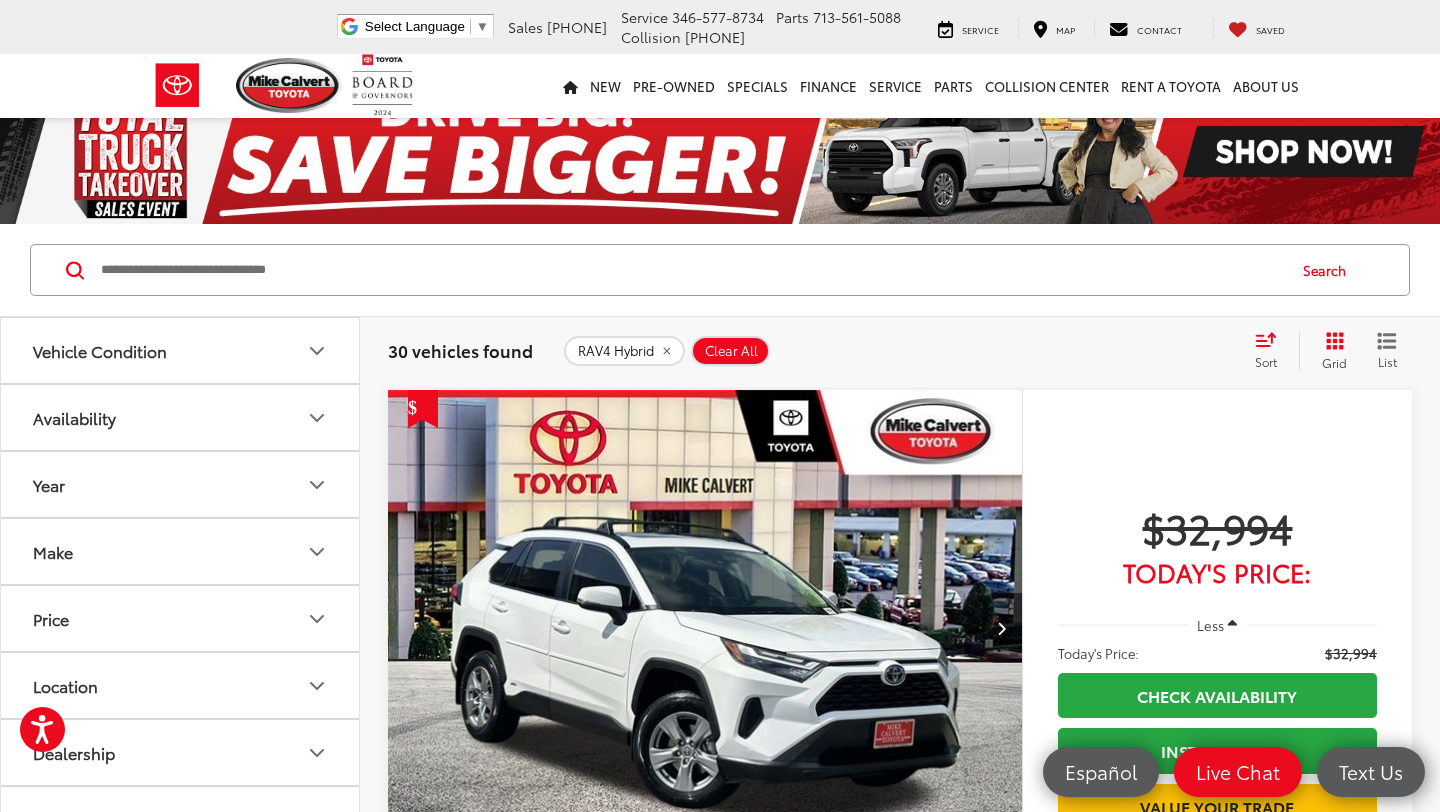 scroll, scrollTop: 0, scrollLeft: 0, axis: both 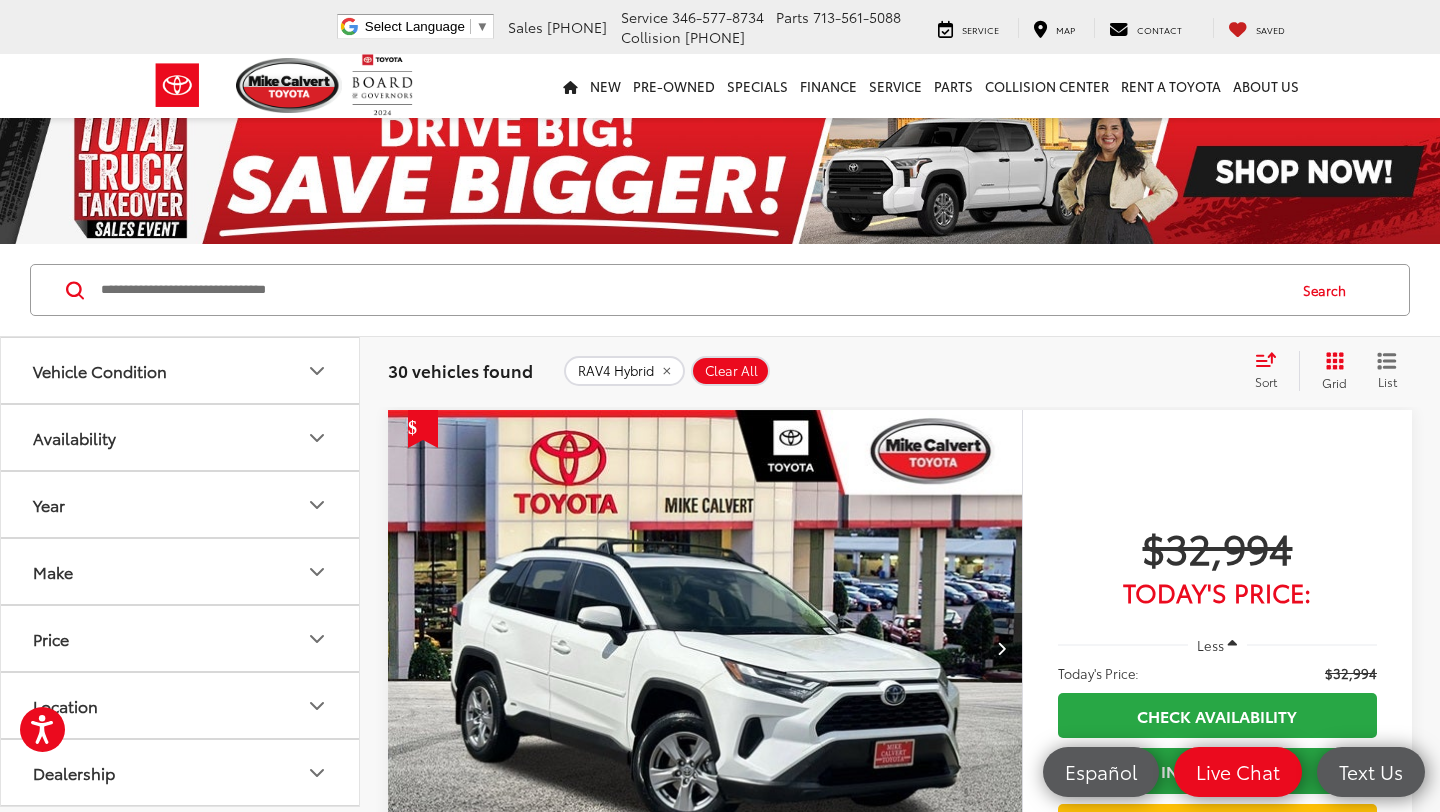 click on "Search" at bounding box center (720, 290) 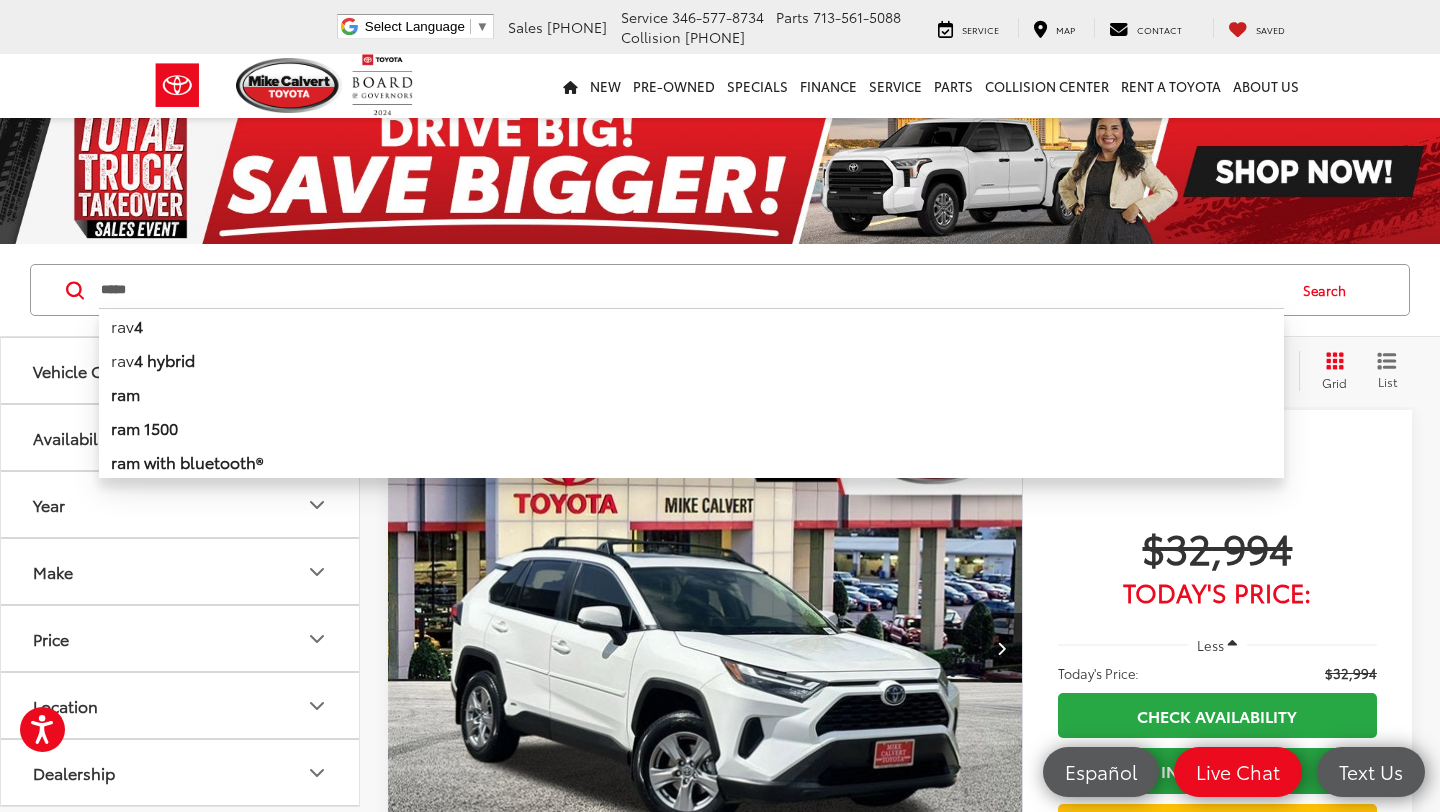 type on "*****" 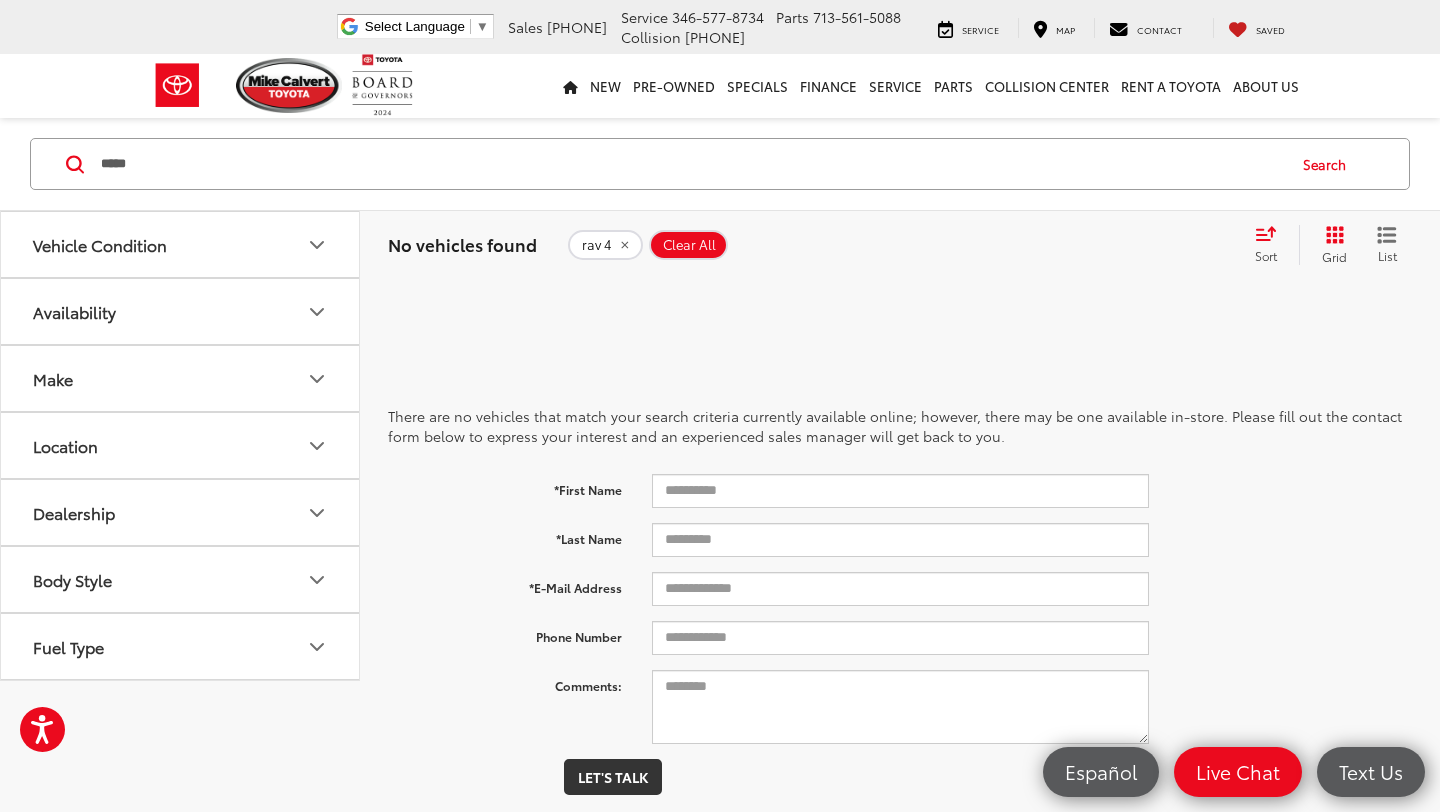 click on "Clear All" at bounding box center (689, 245) 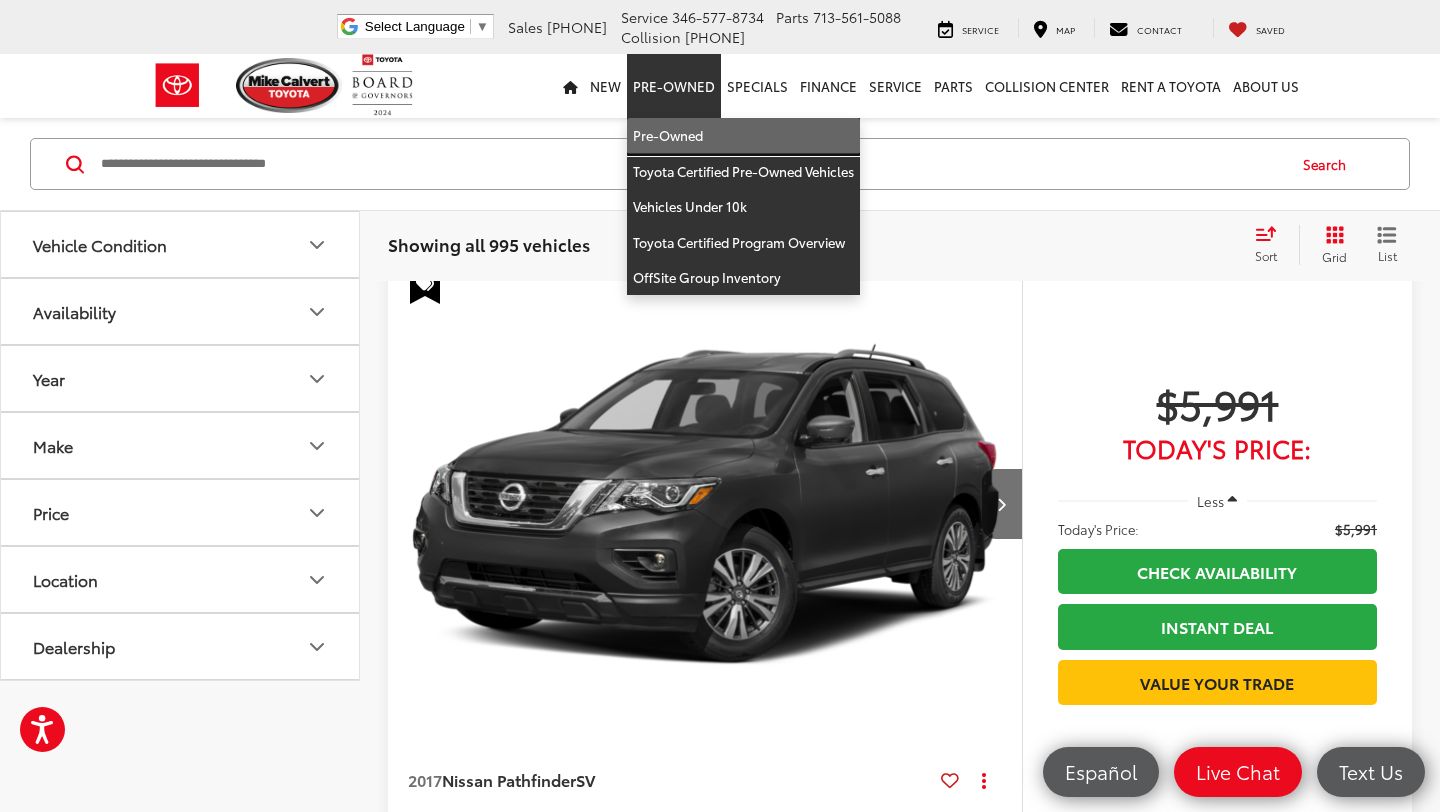 click on "Pre-Owned" at bounding box center (743, 136) 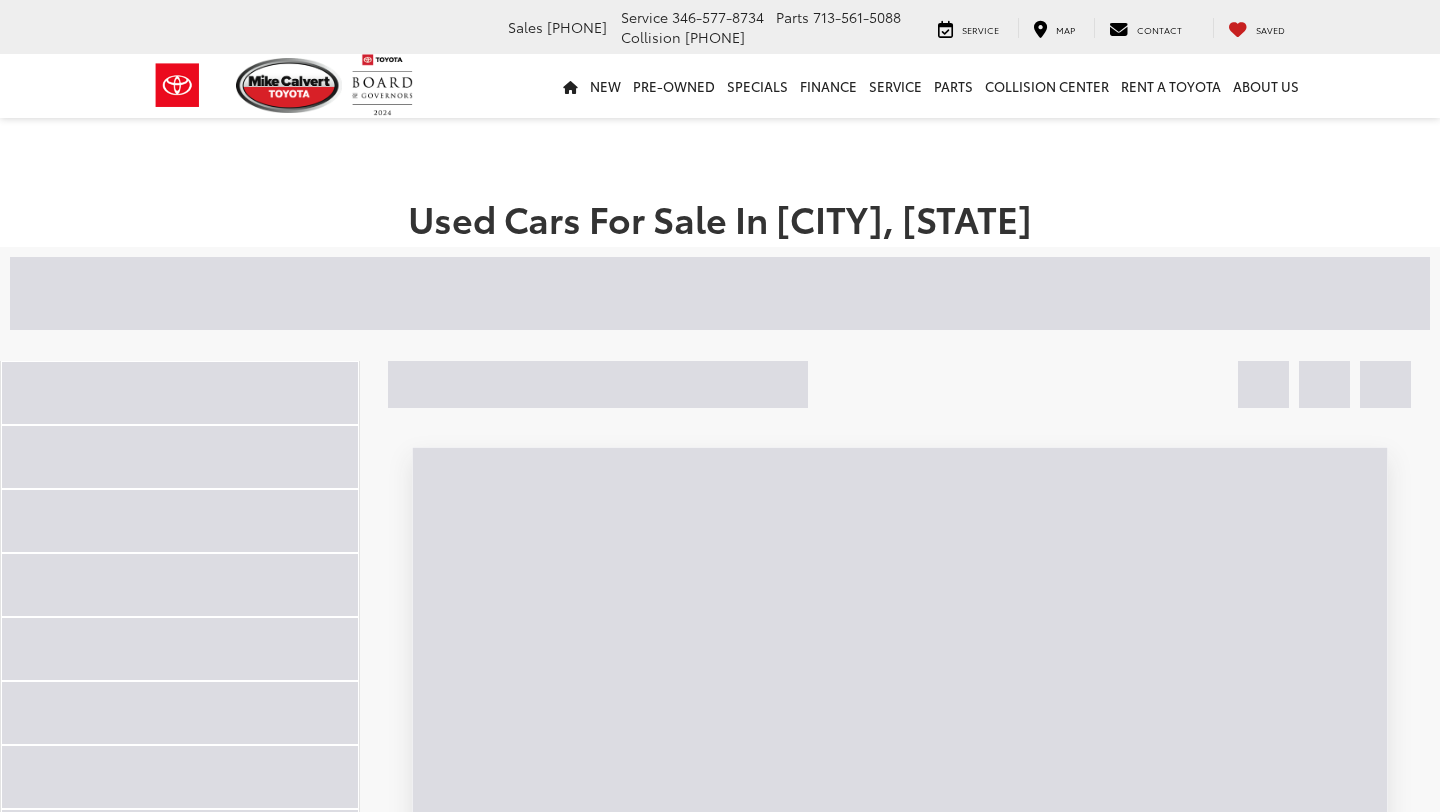 scroll, scrollTop: 0, scrollLeft: 0, axis: both 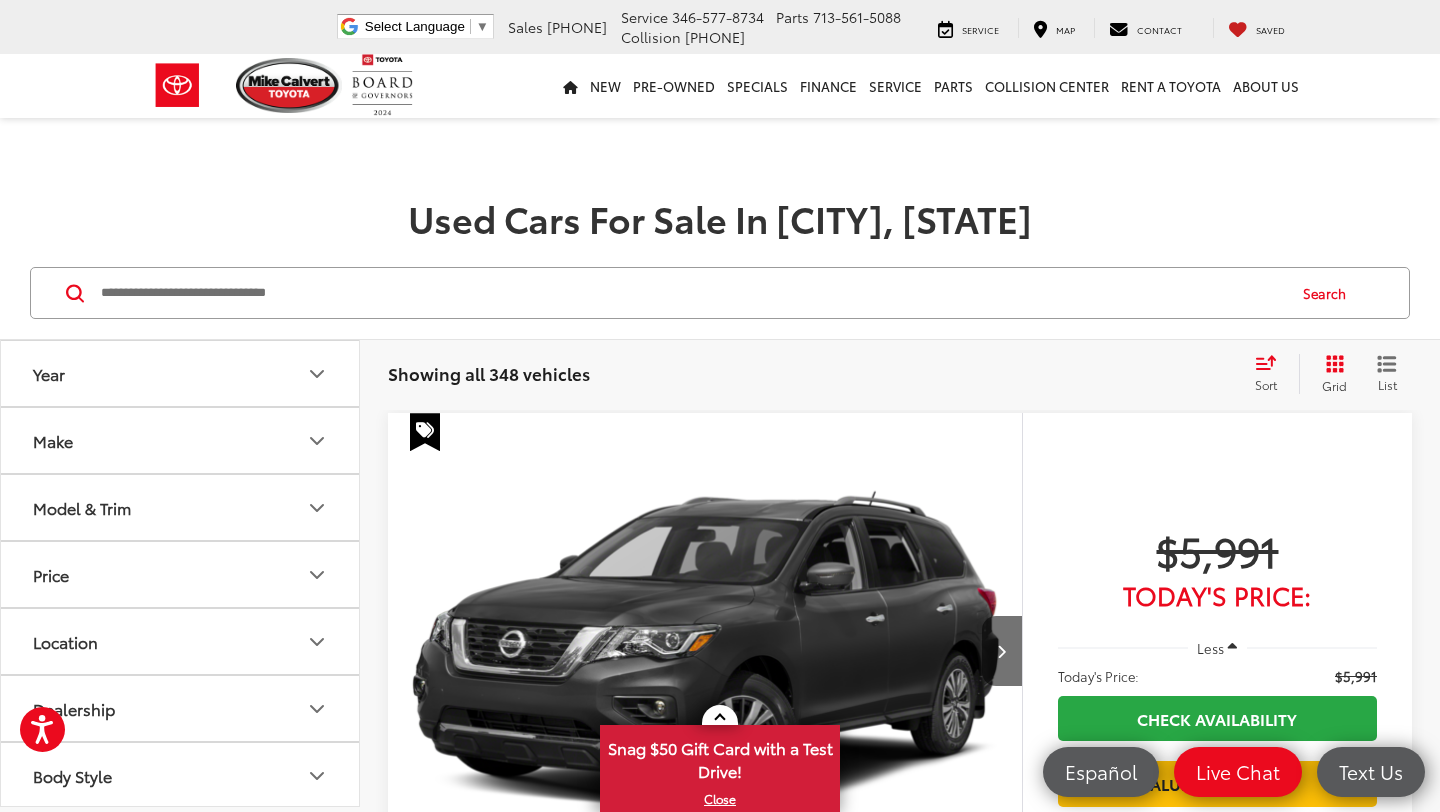 click on "Model & Trim" at bounding box center [181, 507] 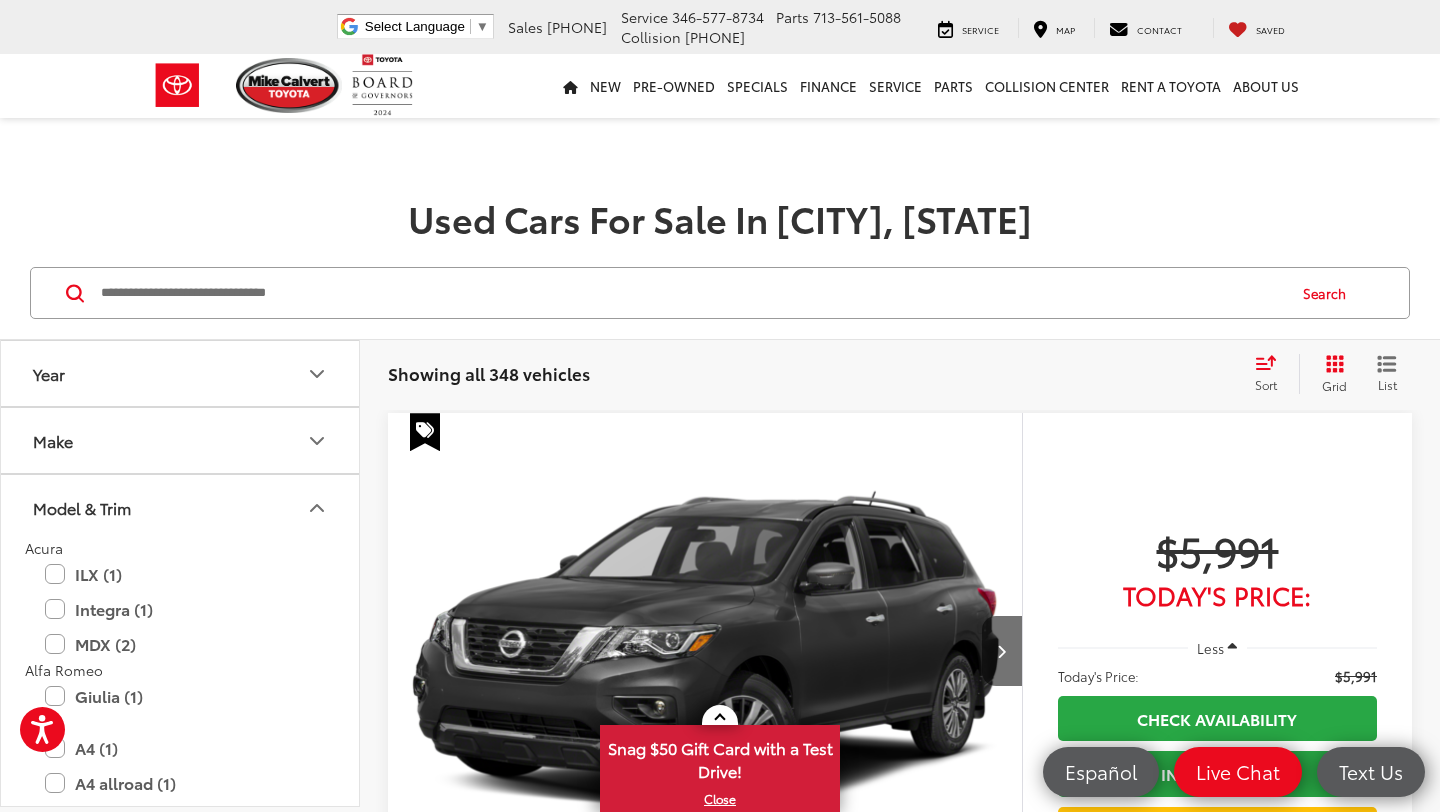 click on "Make" at bounding box center [181, 440] 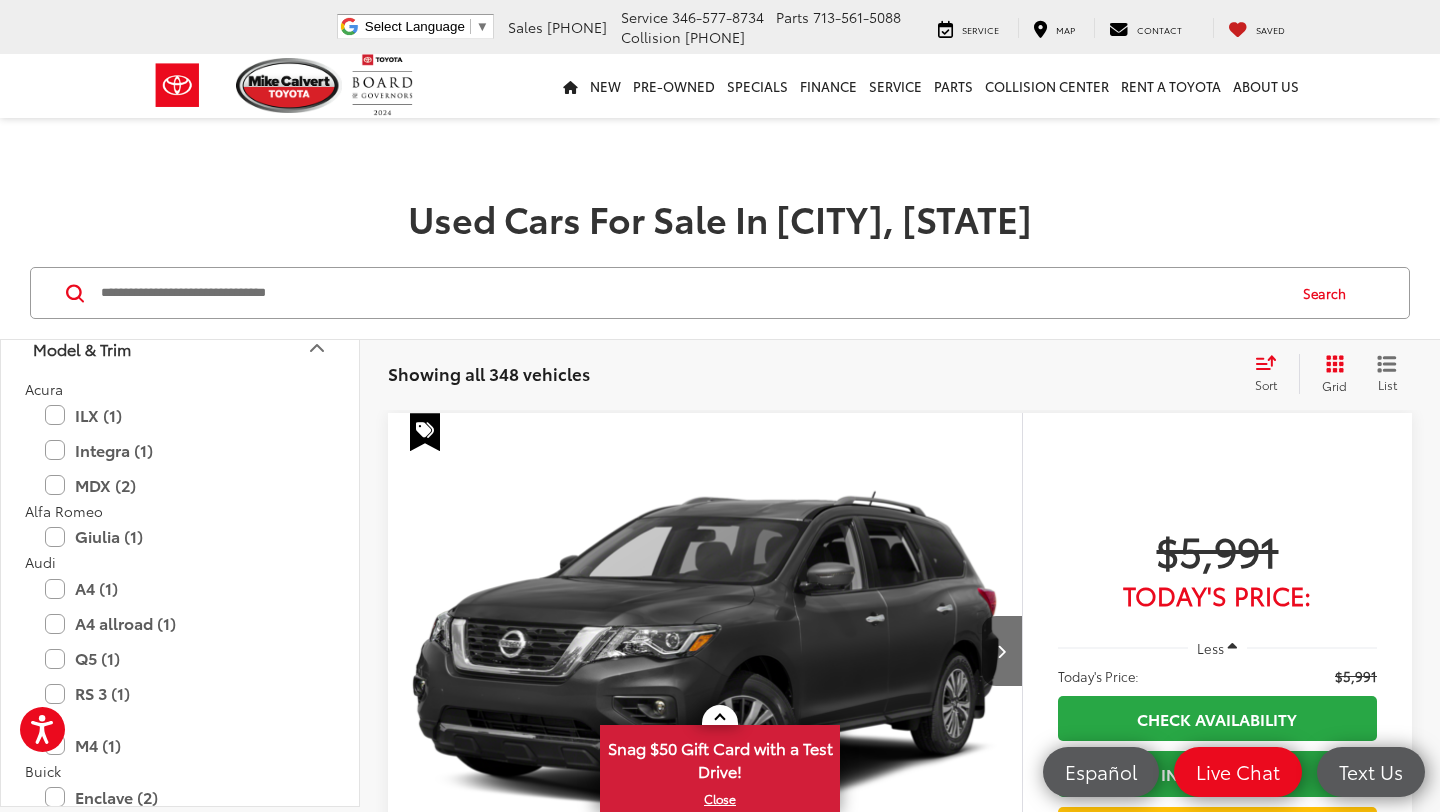 scroll, scrollTop: 762, scrollLeft: 0, axis: vertical 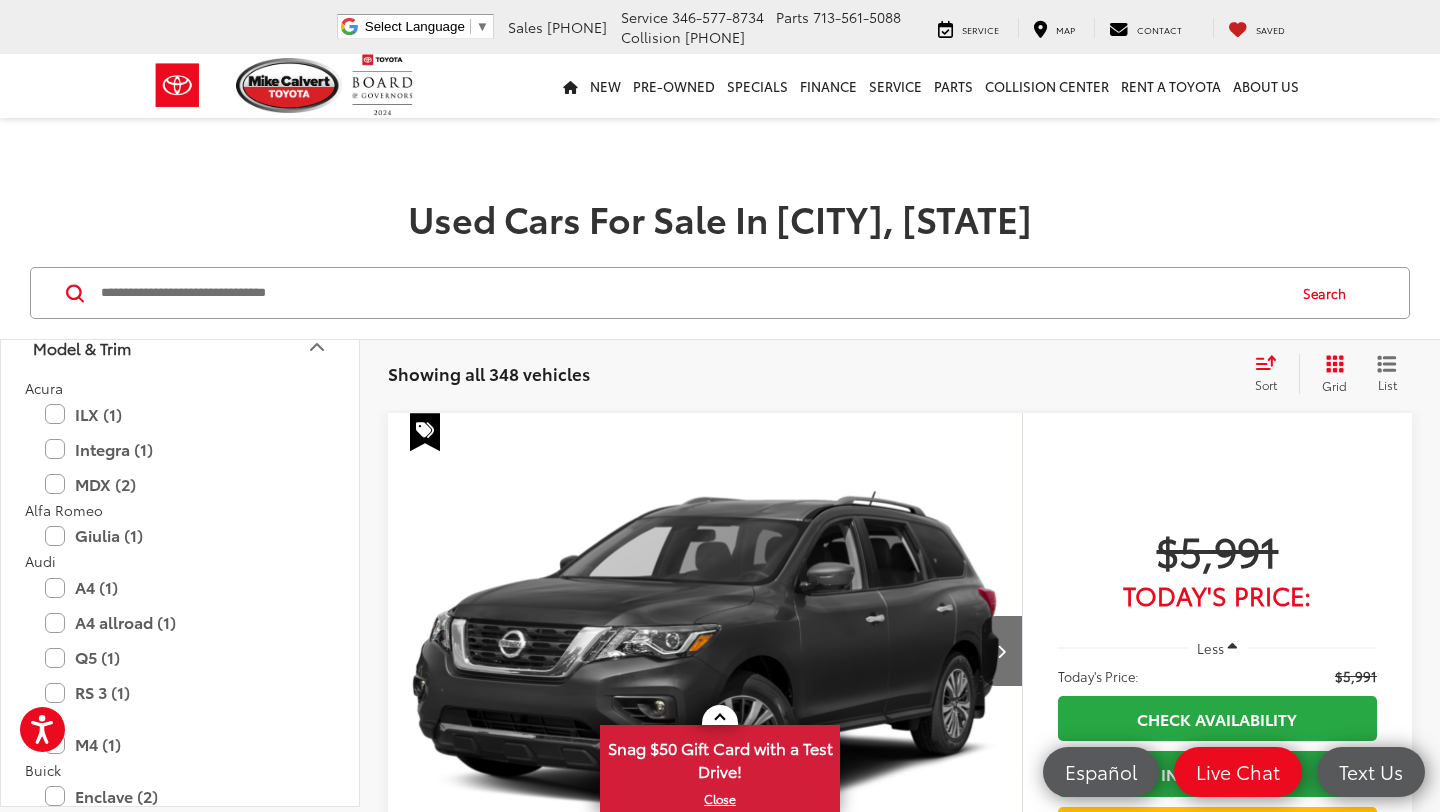 click on "Toyota   (222)" at bounding box center (90, 263) 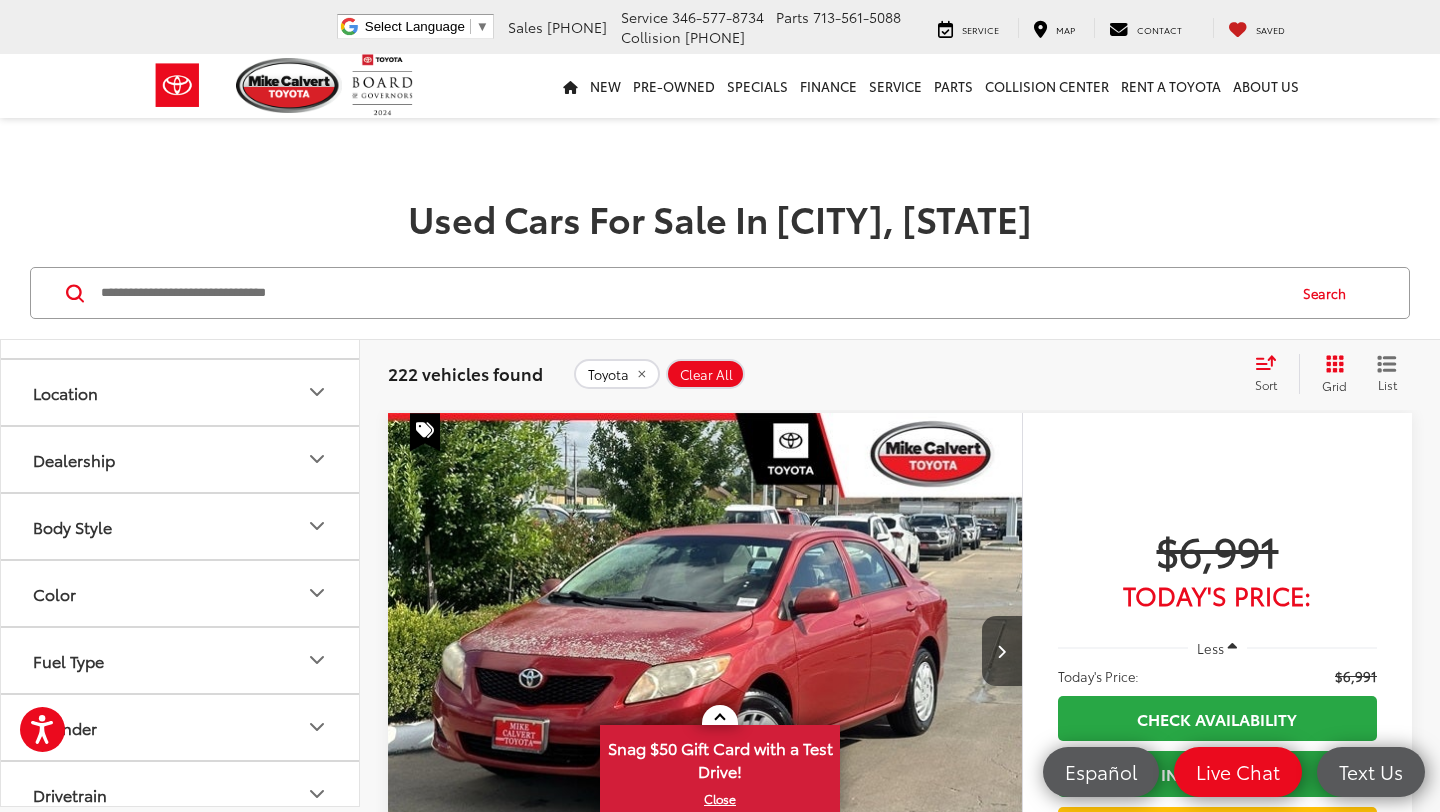 scroll, scrollTop: 1757, scrollLeft: 0, axis: vertical 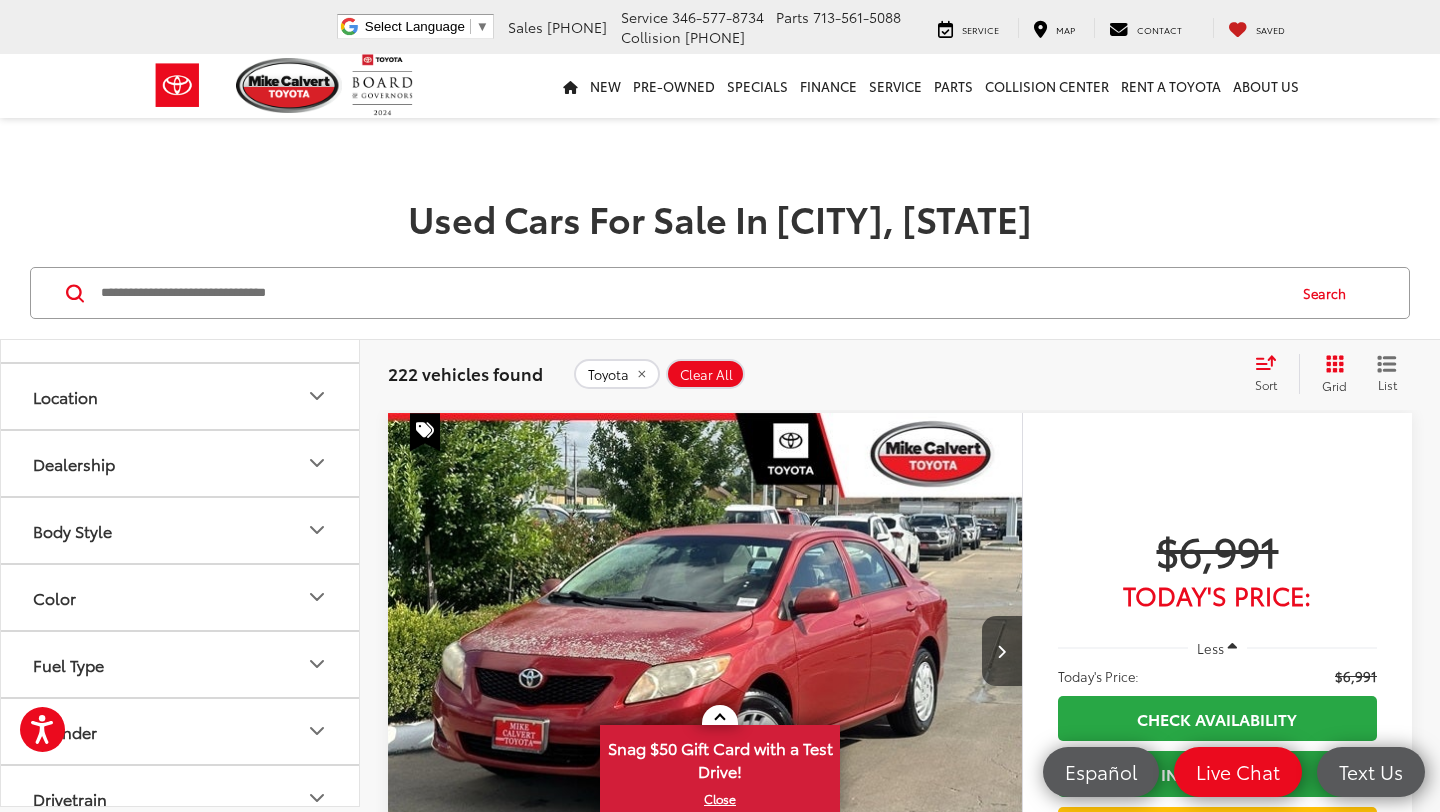 click on "RAV4 Hybrid (5)" at bounding box center (180, -21) 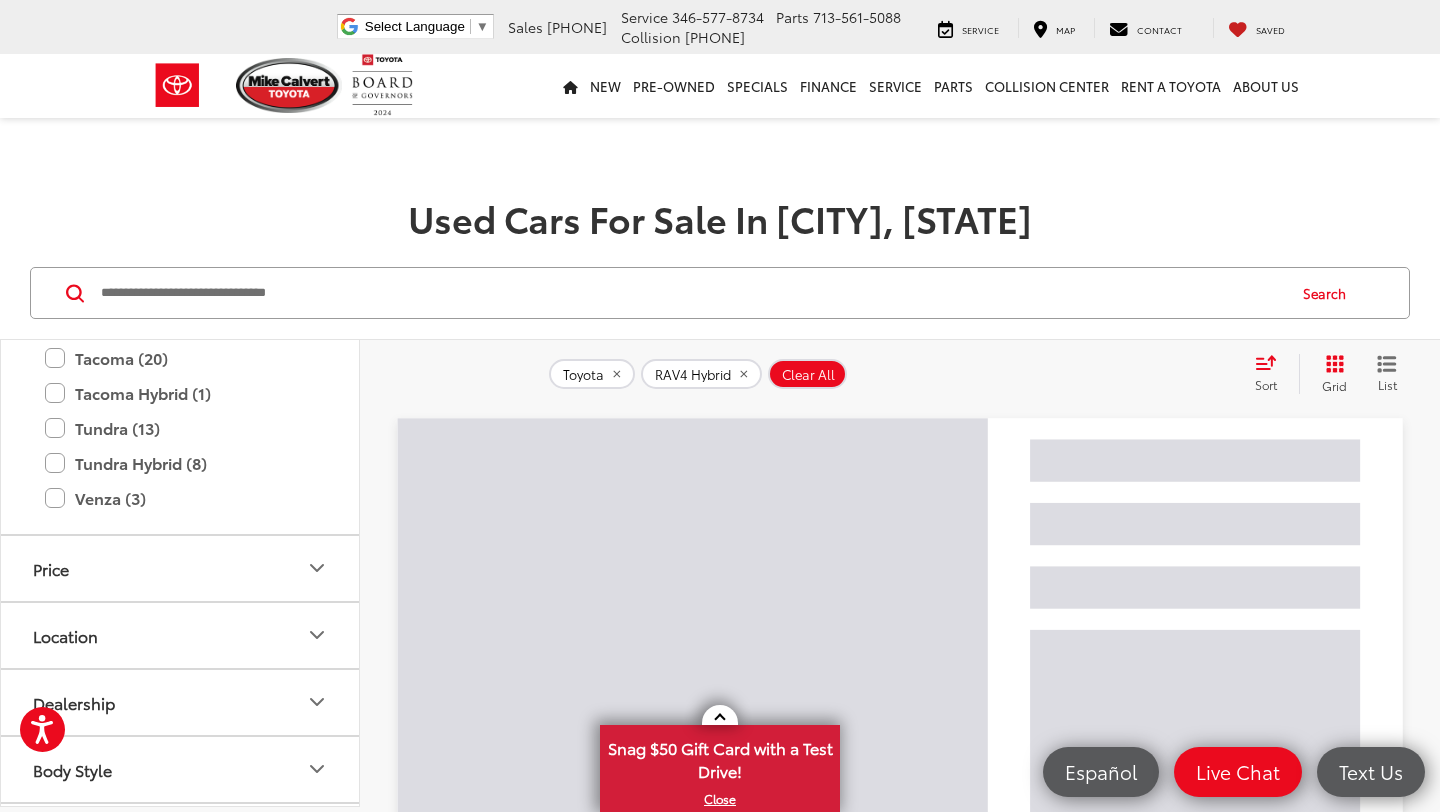 click on "RAV4 (32)" at bounding box center (180, -9) 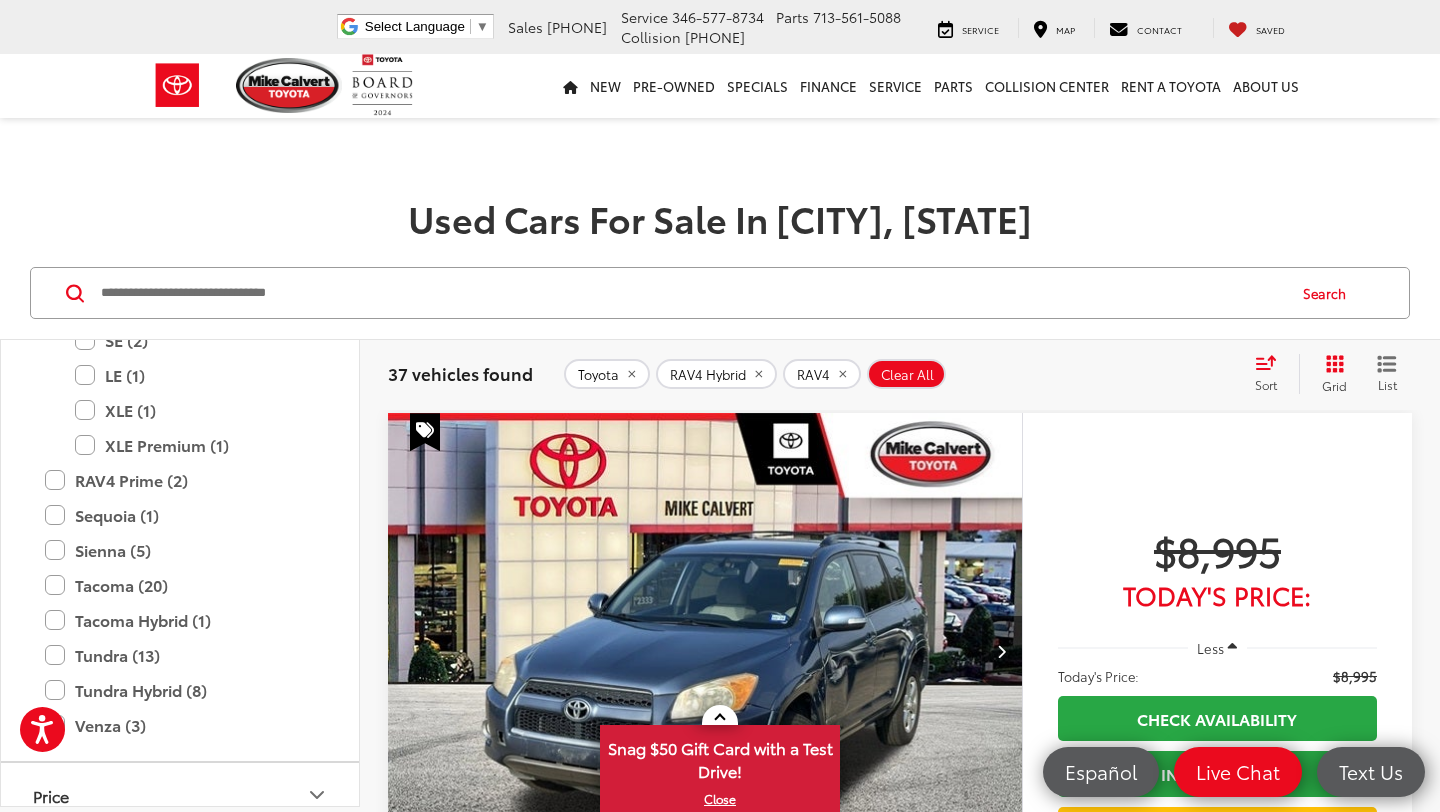click 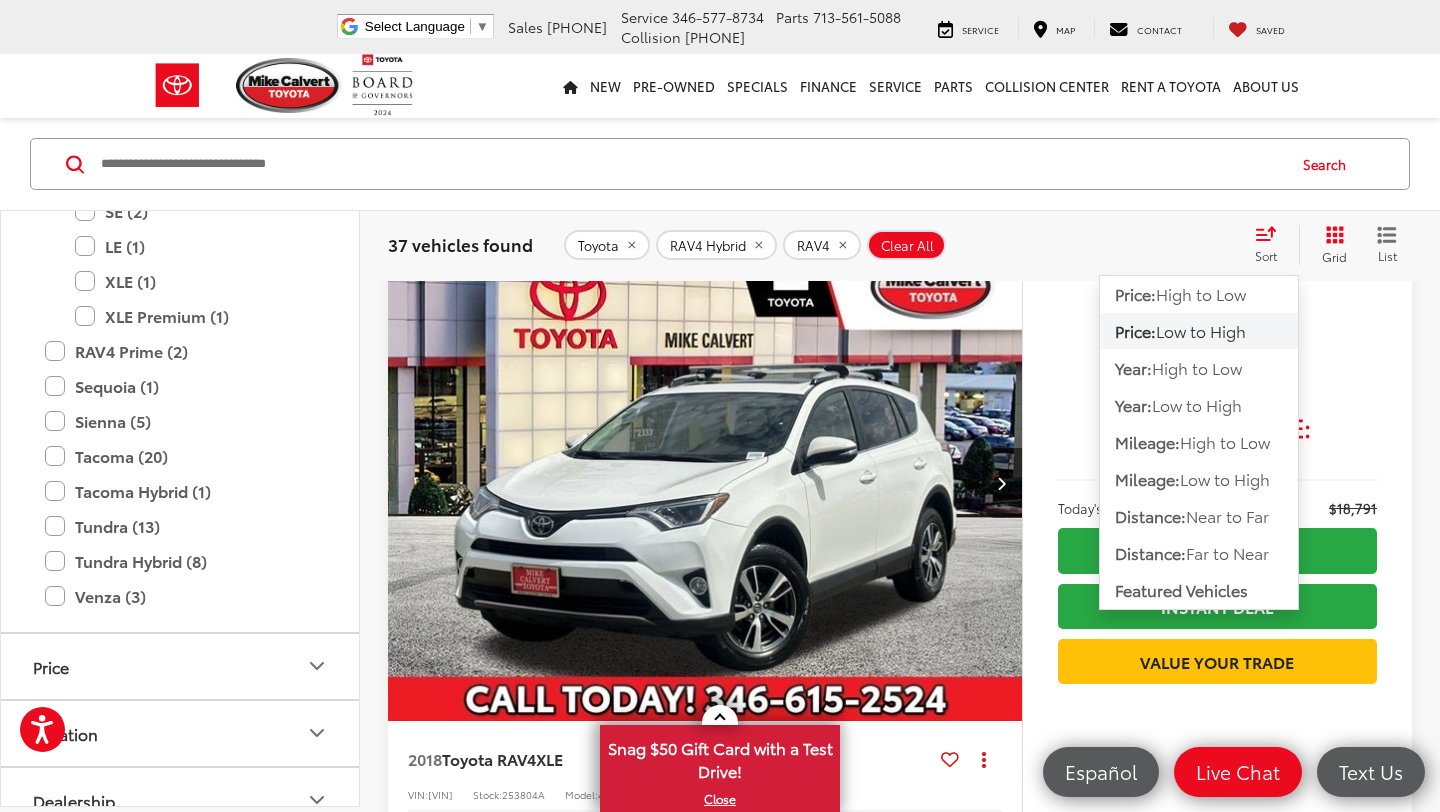 click on "Accessibility Screen-Reader Guide, Feedback, and Issue Reporting | New window
Mike Calvert Toyota
Select Language ​ ▼
Sales
713-597-5313
Service
346-577-8734
Parts
713-561-5088
Collision
713-558-8282
2333 South Loop West
Houston, TX 77054
Service
Map
Contact
Saved
Saved
Mike Calvert Toyota
Saved
Directions
New
New
New Tundra Inventory
Schedule Test Drive
Model Research
Toyota Reviews
Toyota Comparisons
Commercial Truck Center
New 4Runner i-FORCE MAX Inventory
Pre-Owned
Pre-Owned
Toyota Certified Pre-Owned Vehicles" at bounding box center [720, 4449] 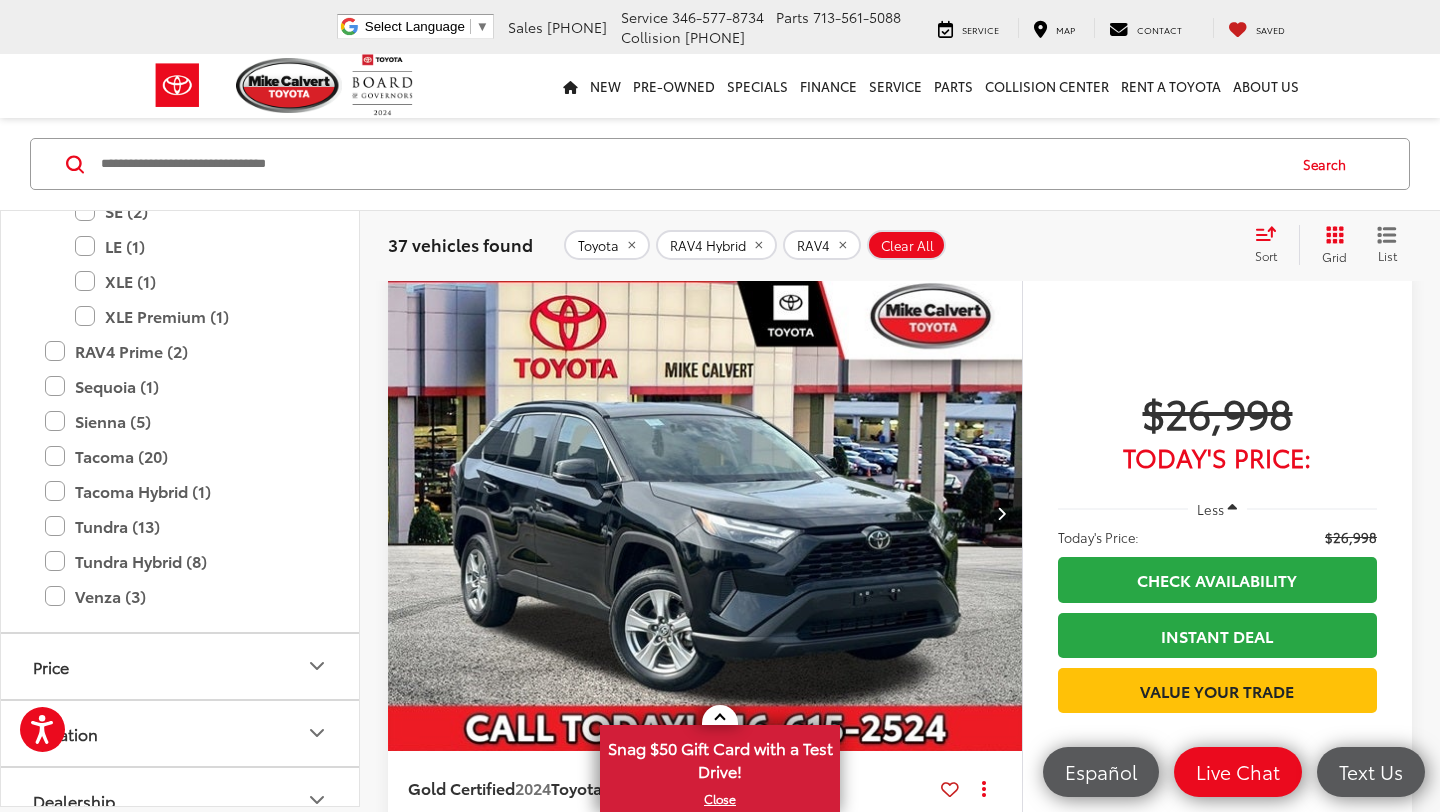 scroll, scrollTop: 4094, scrollLeft: 0, axis: vertical 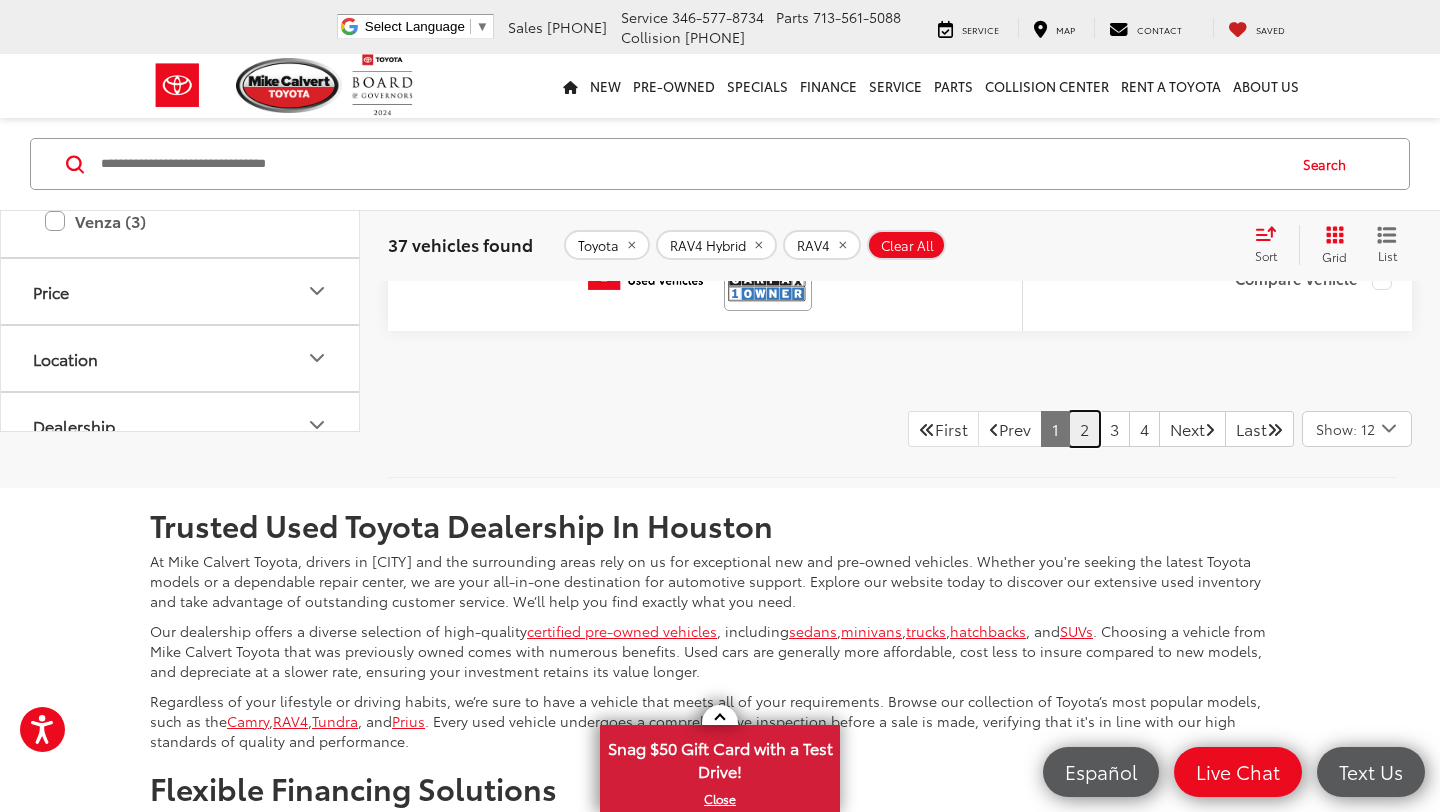 click on "2" at bounding box center [1084, 429] 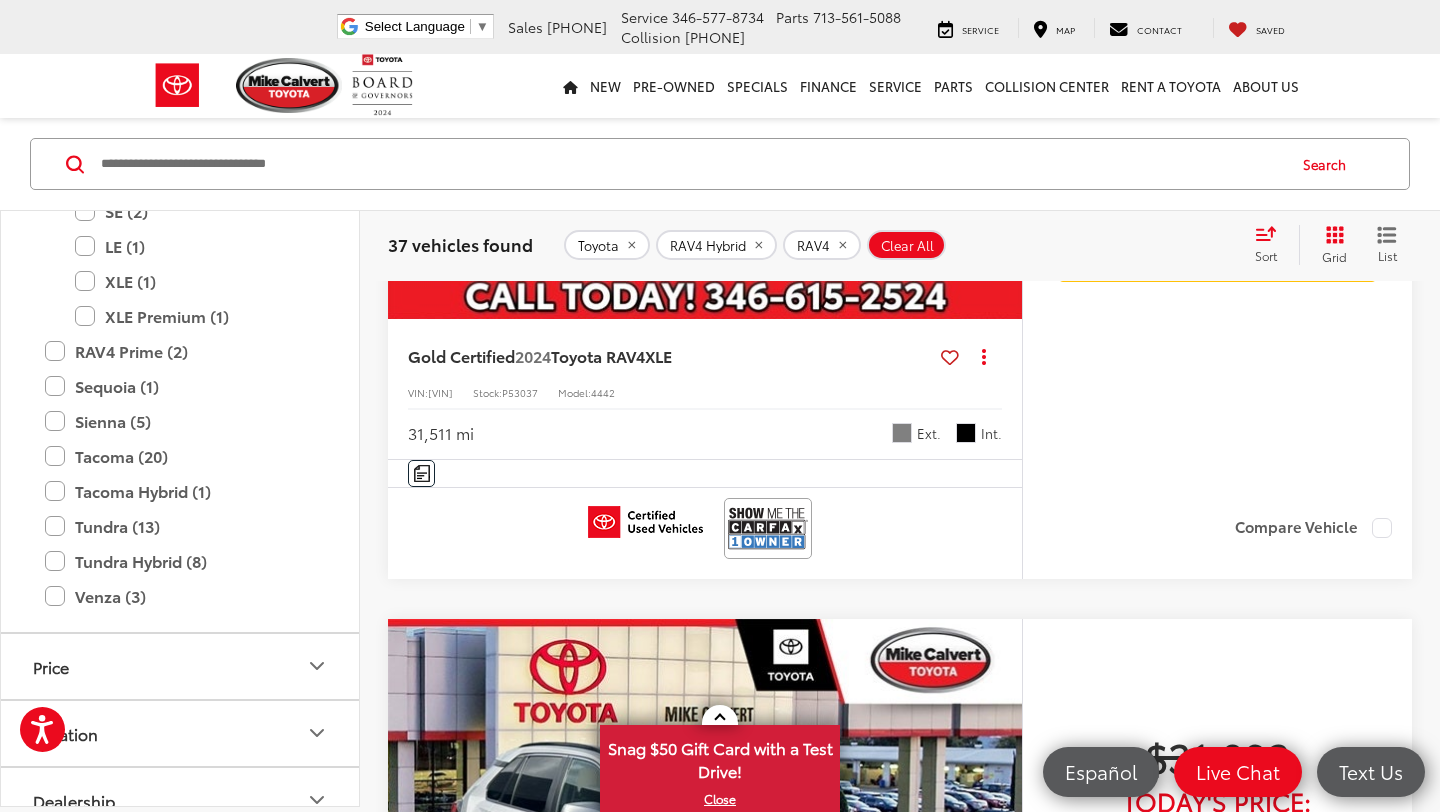 scroll, scrollTop: 6000, scrollLeft: 0, axis: vertical 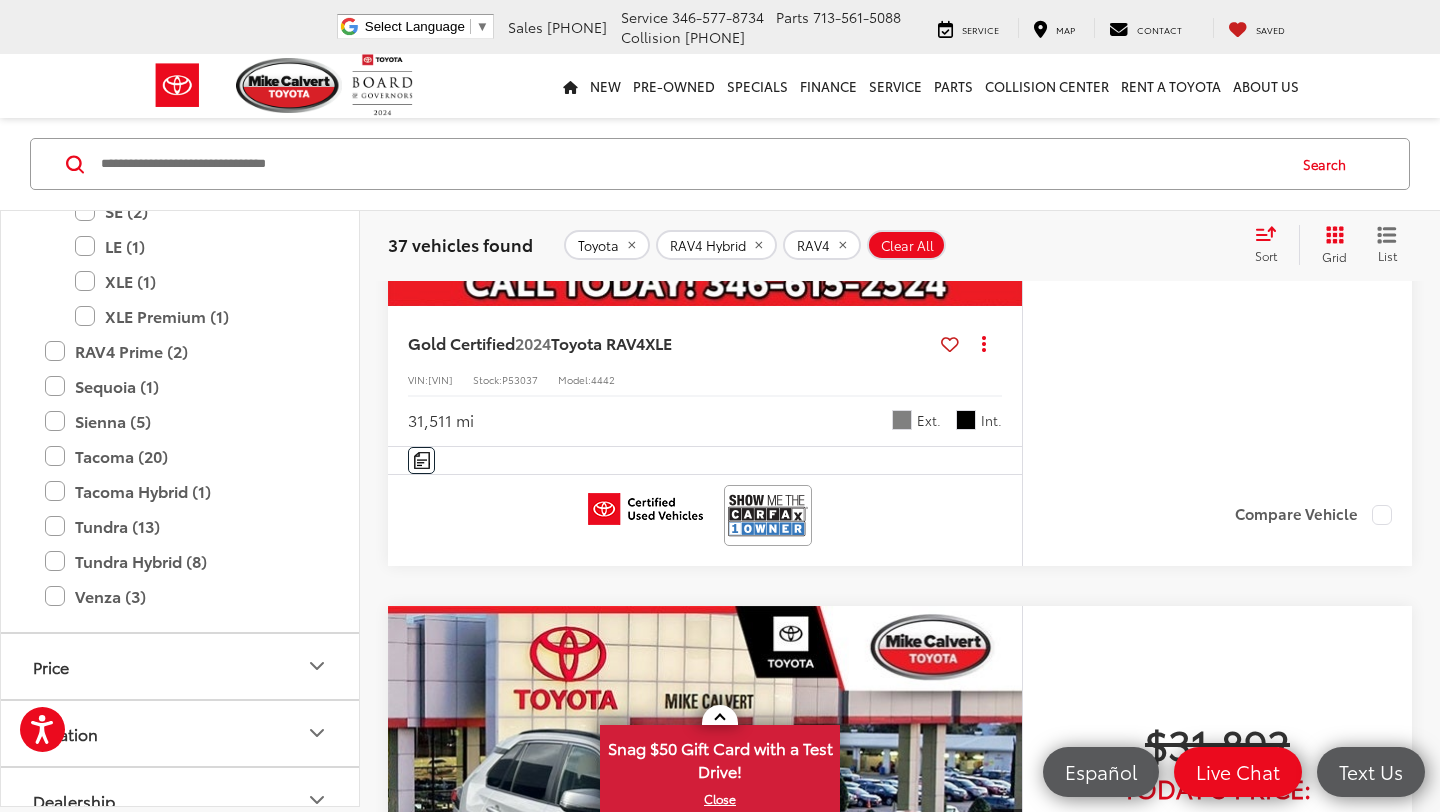 click on "RAV4 (32)" at bounding box center (180, -138) 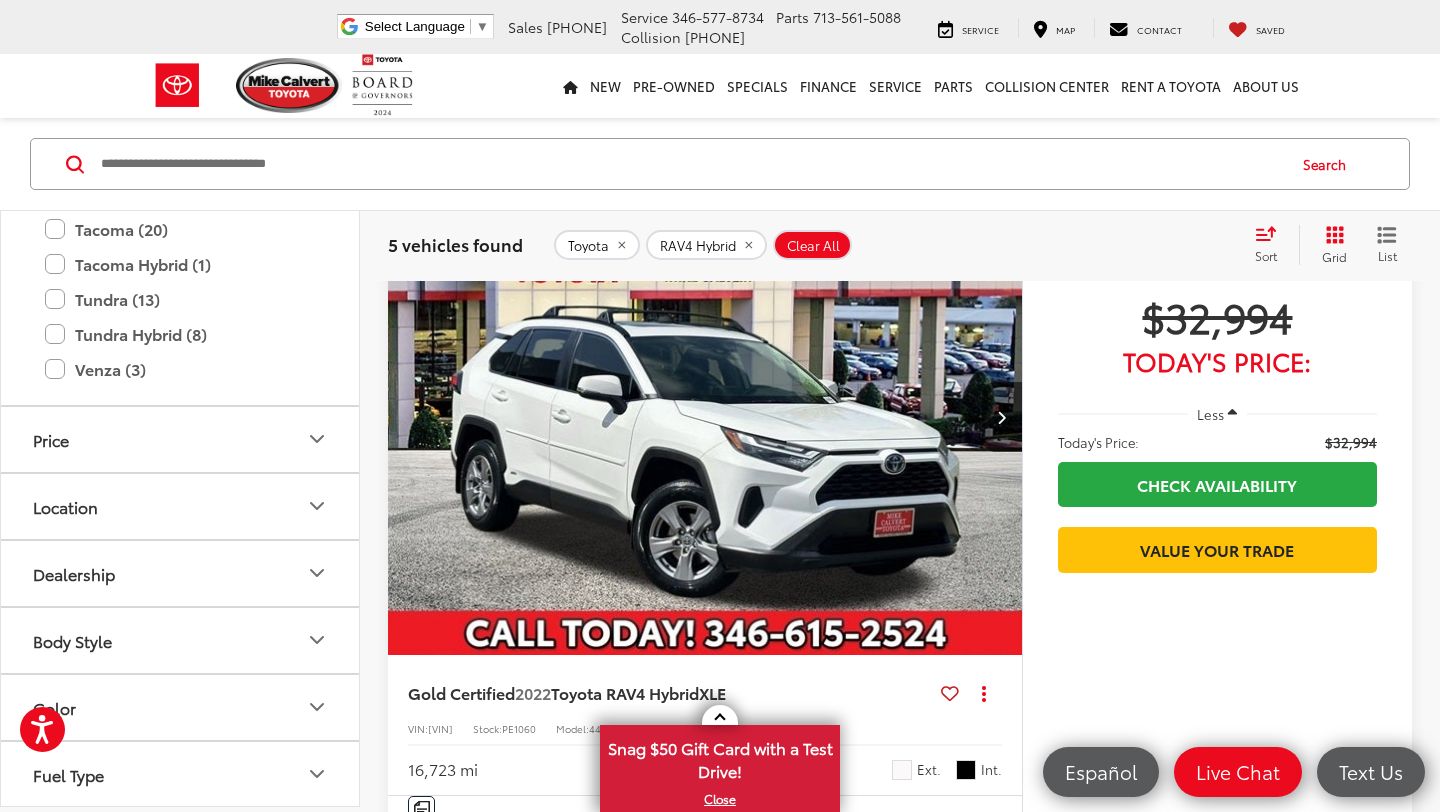 scroll, scrollTop: 129, scrollLeft: 0, axis: vertical 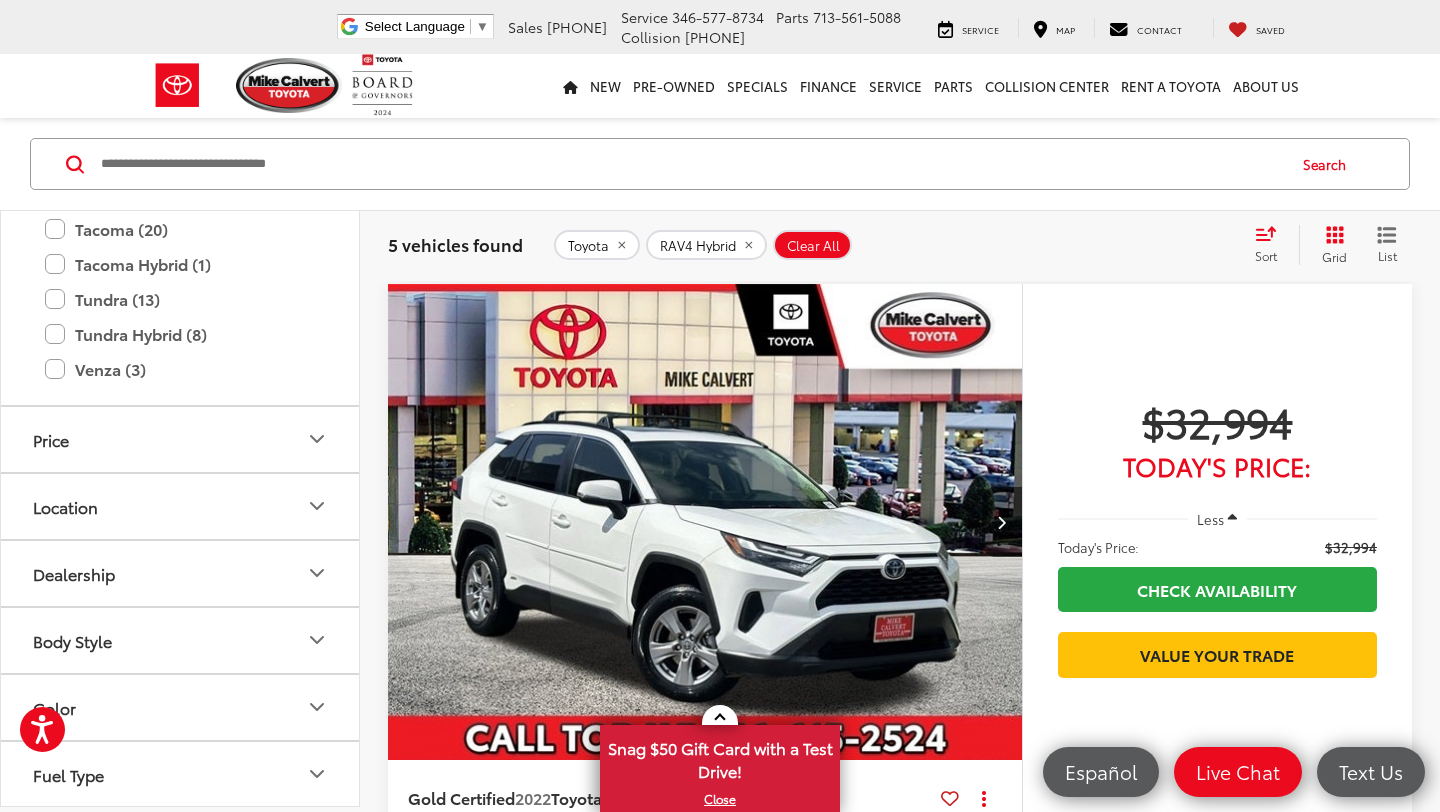 click on "RAV4 Hybrid (5)" at bounding box center (180, -103) 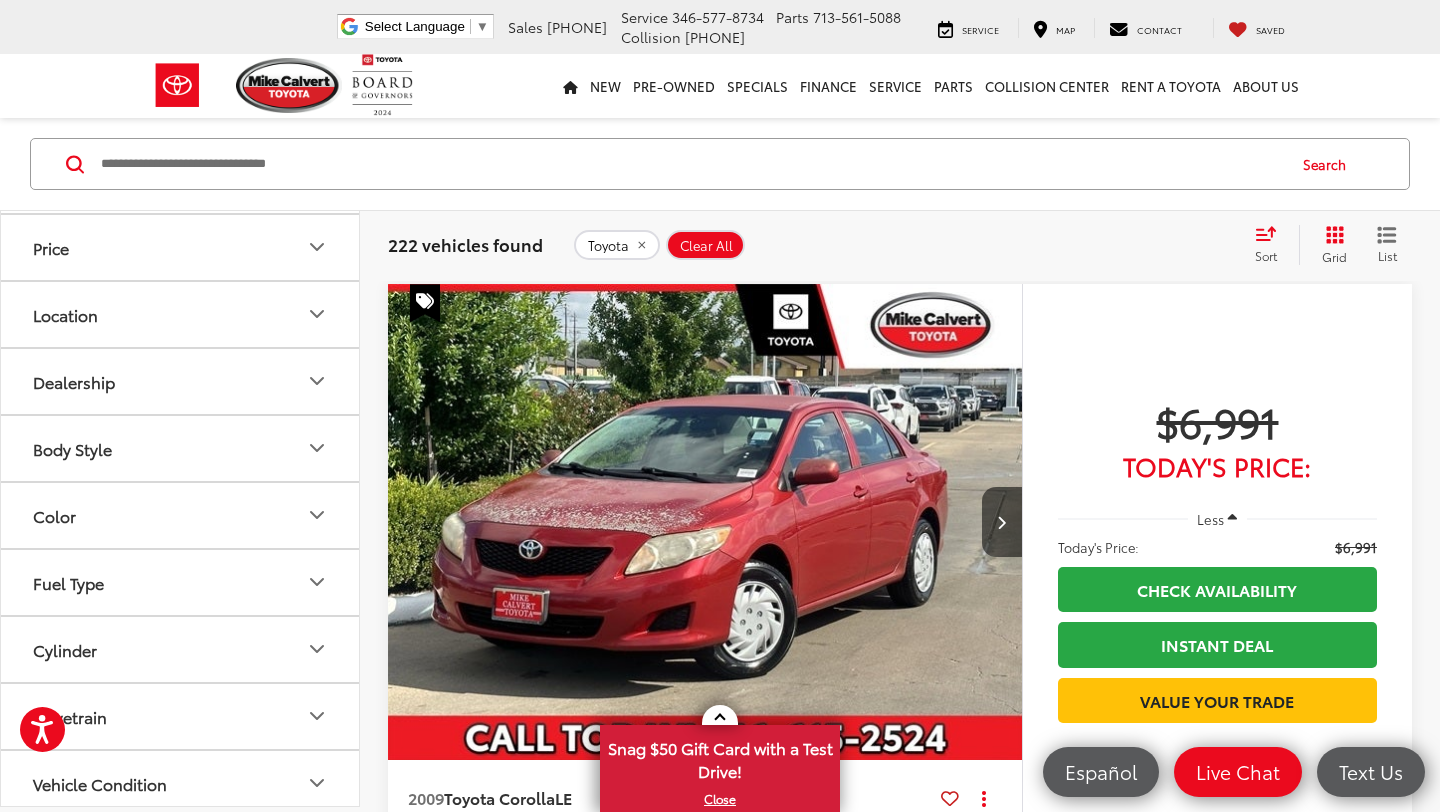 click on "RAV4 Hybrid (5)" at bounding box center [180, -103] 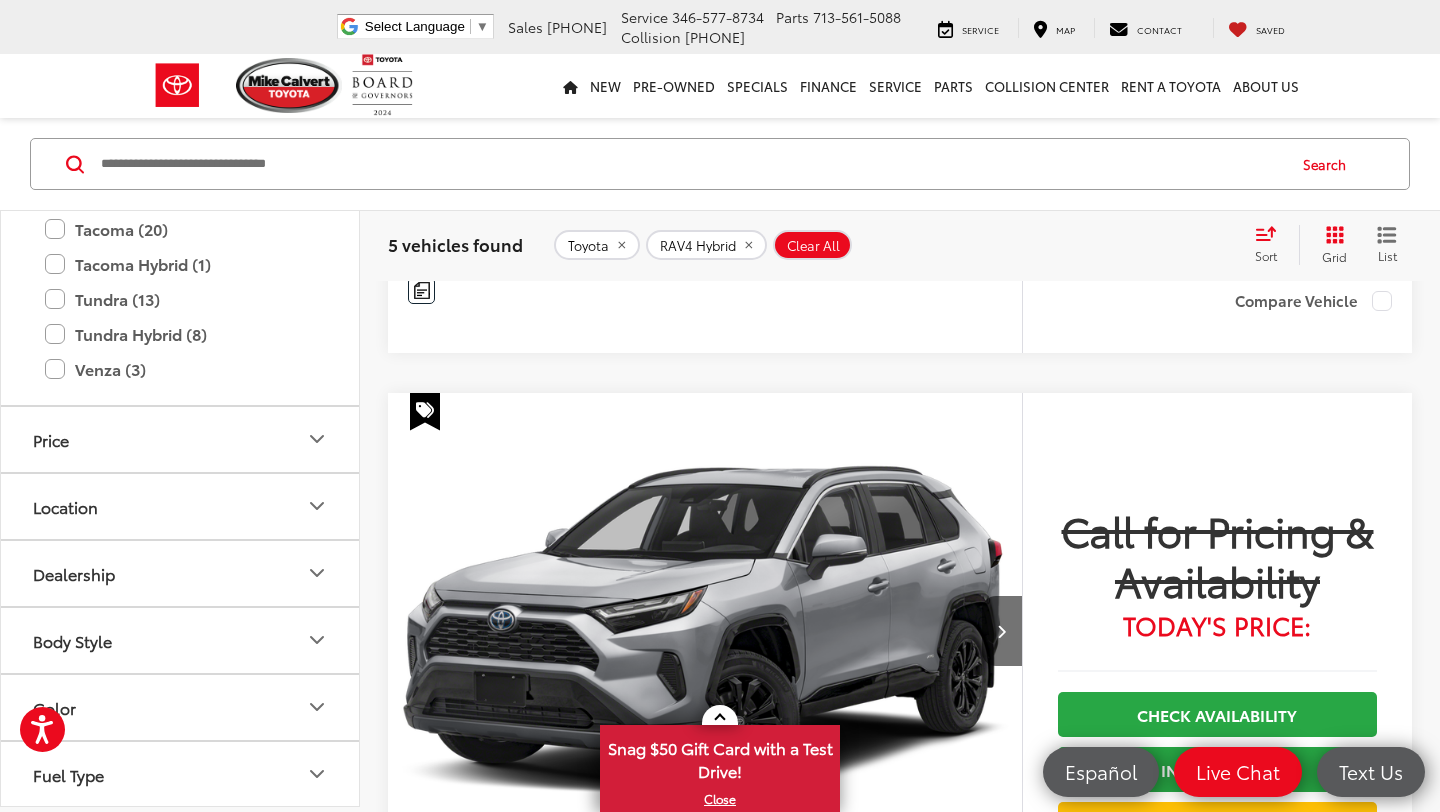 scroll, scrollTop: 3028, scrollLeft: 0, axis: vertical 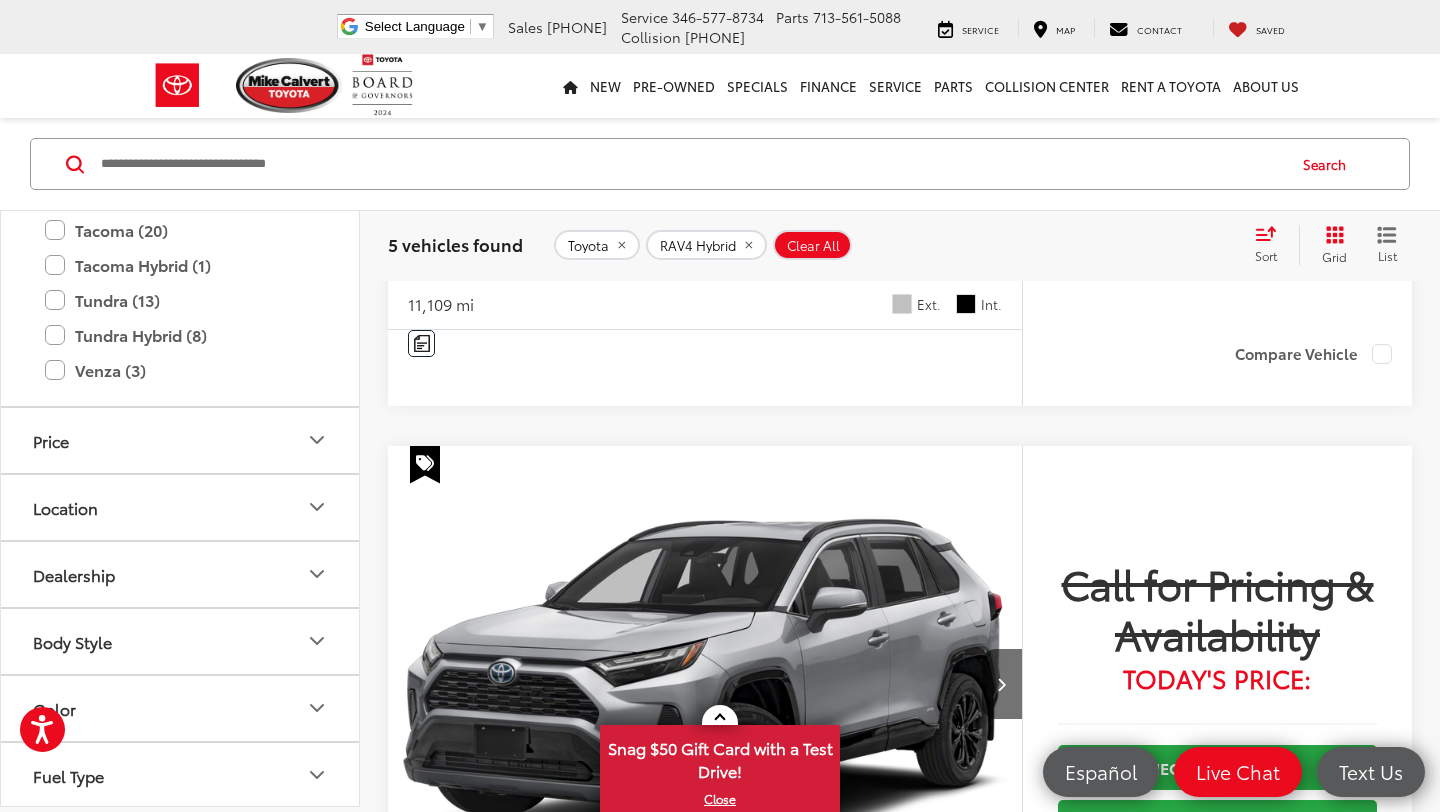 click on "RAV4 Hybrid (5)" at bounding box center (180, -102) 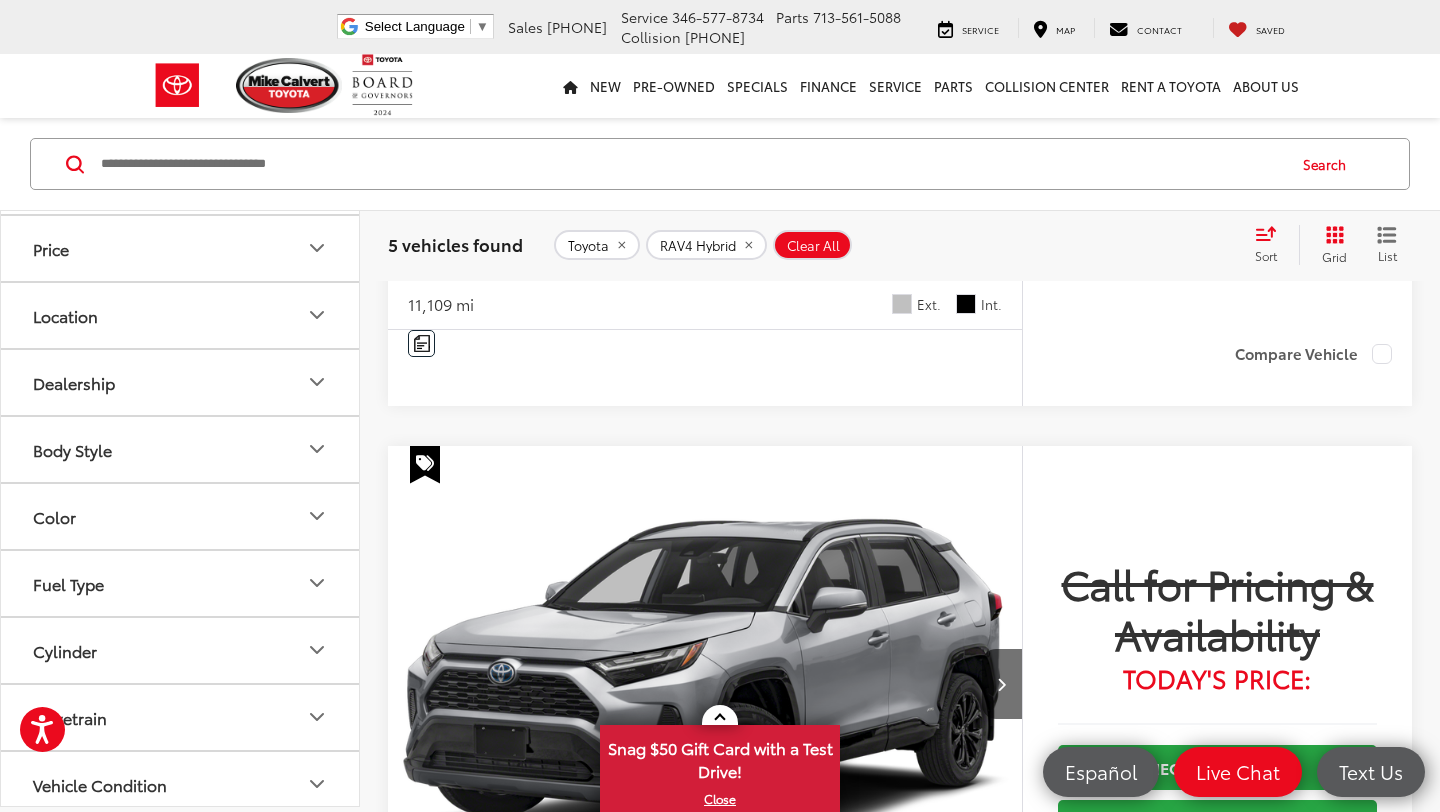 scroll, scrollTop: 1196, scrollLeft: 0, axis: vertical 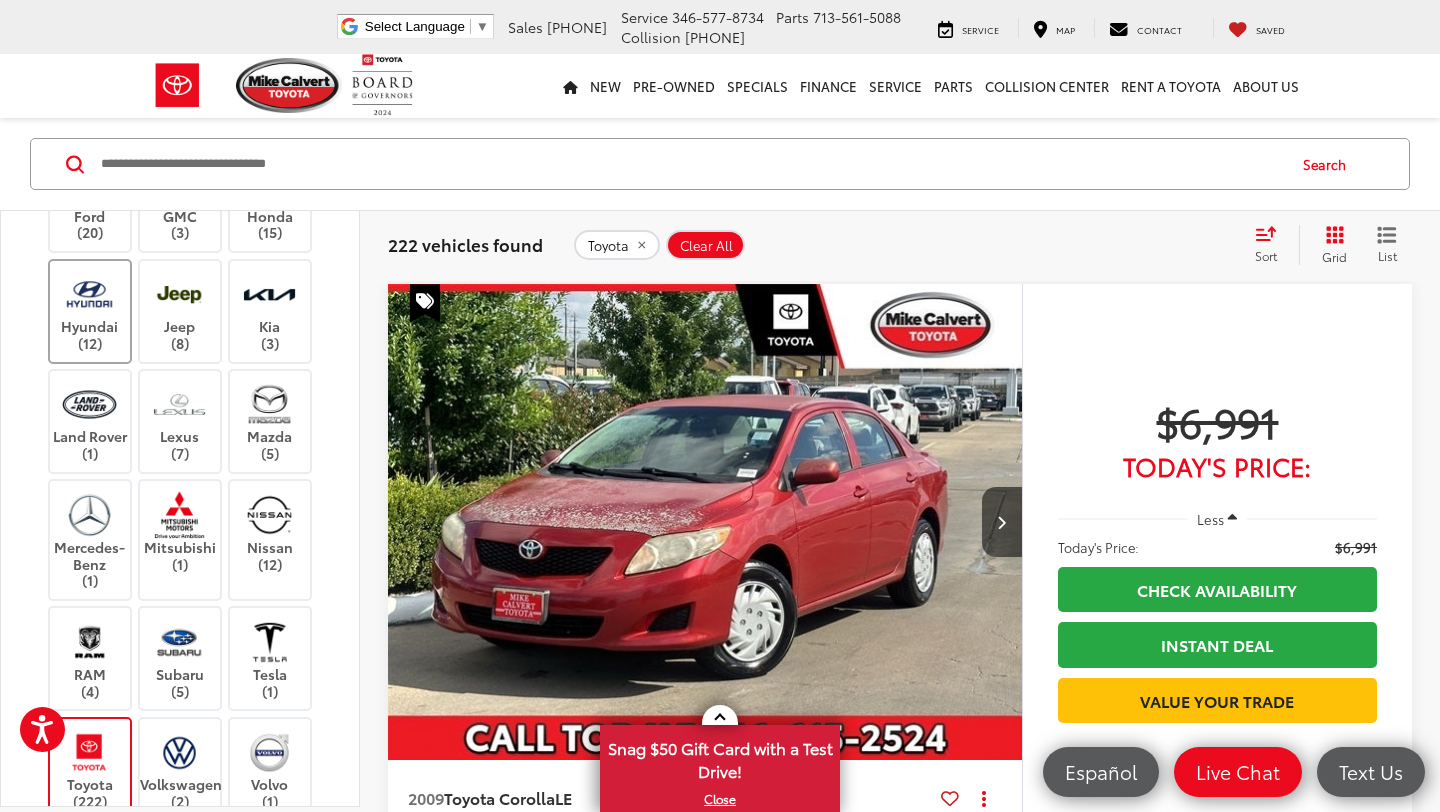 click at bounding box center (89, 294) 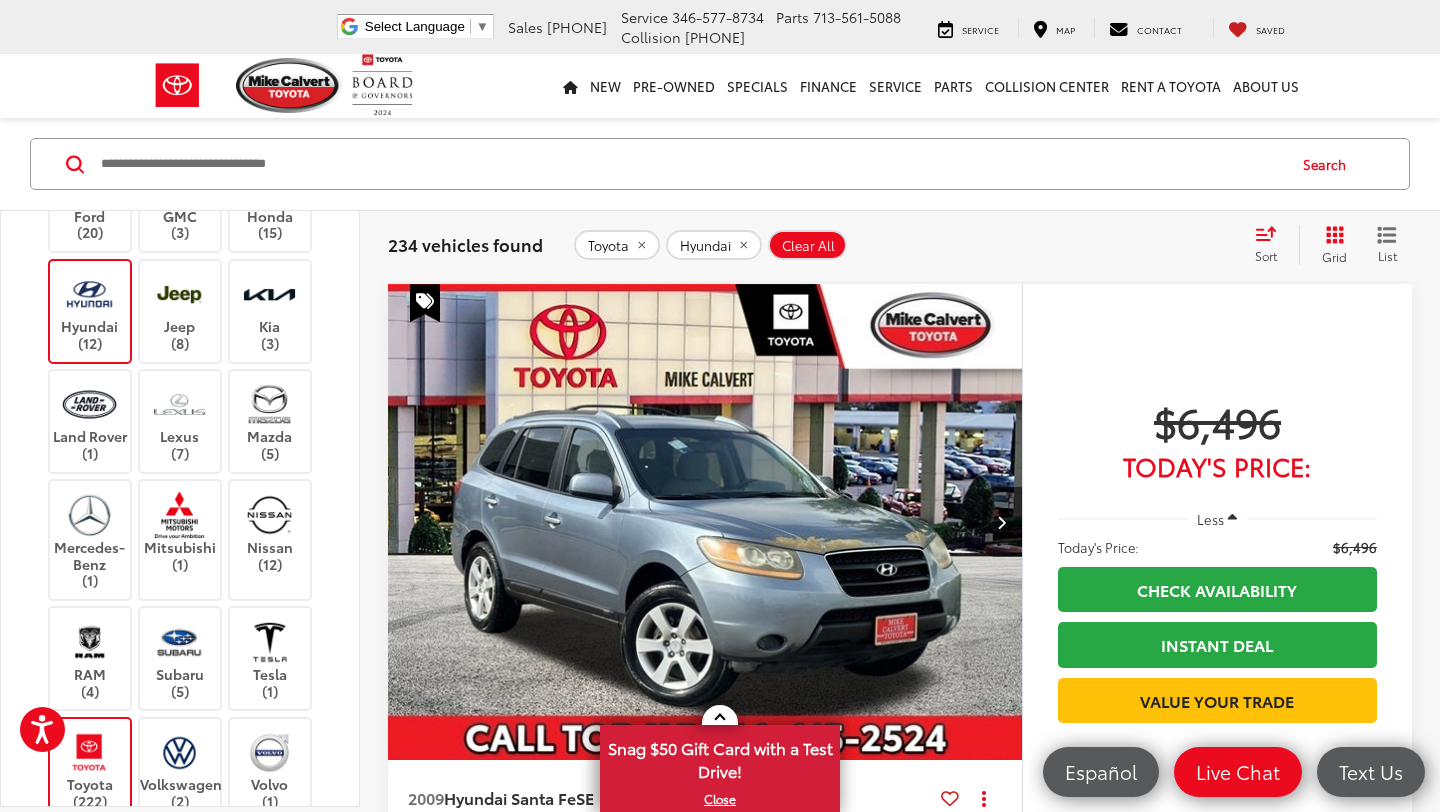 click 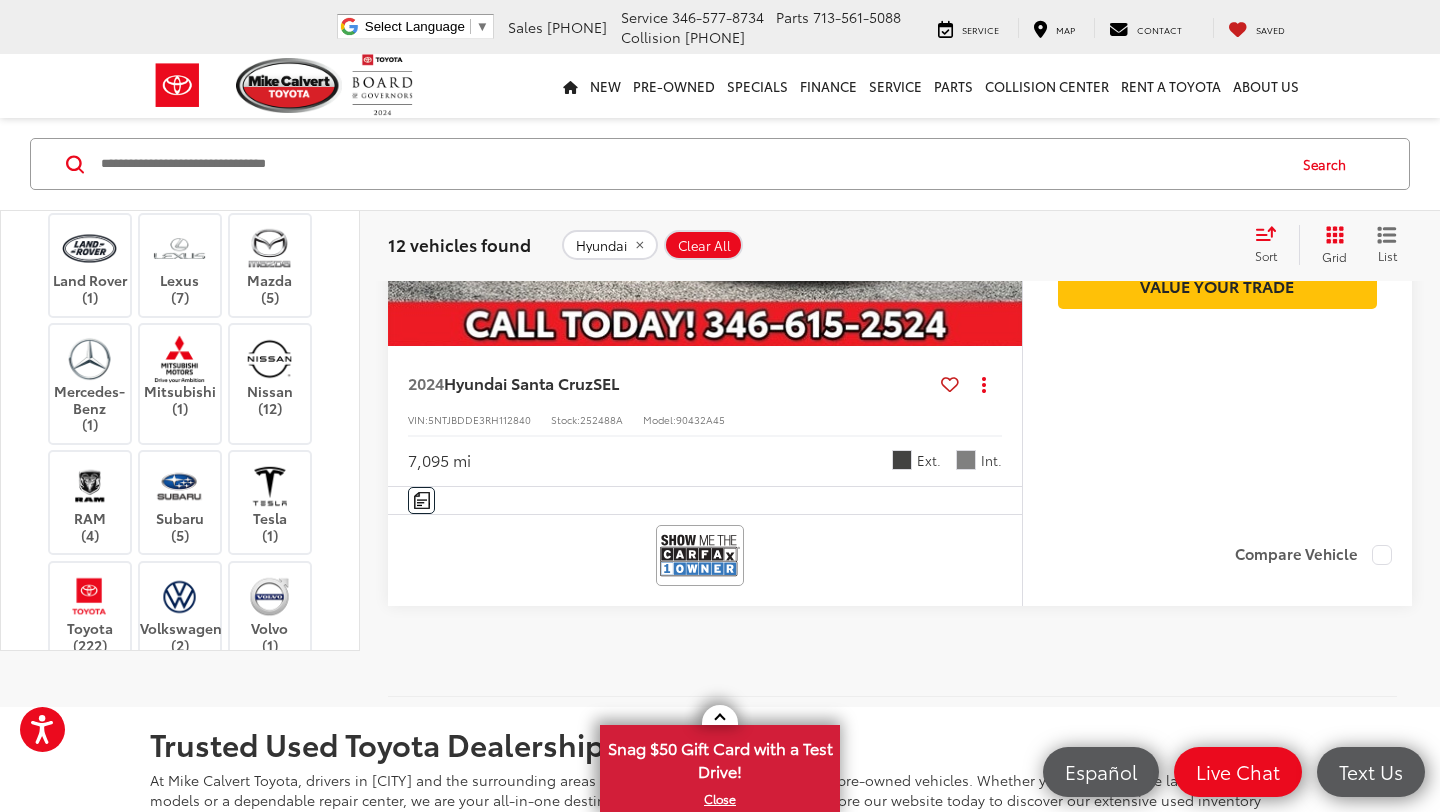 scroll, scrollTop: 9004, scrollLeft: 0, axis: vertical 